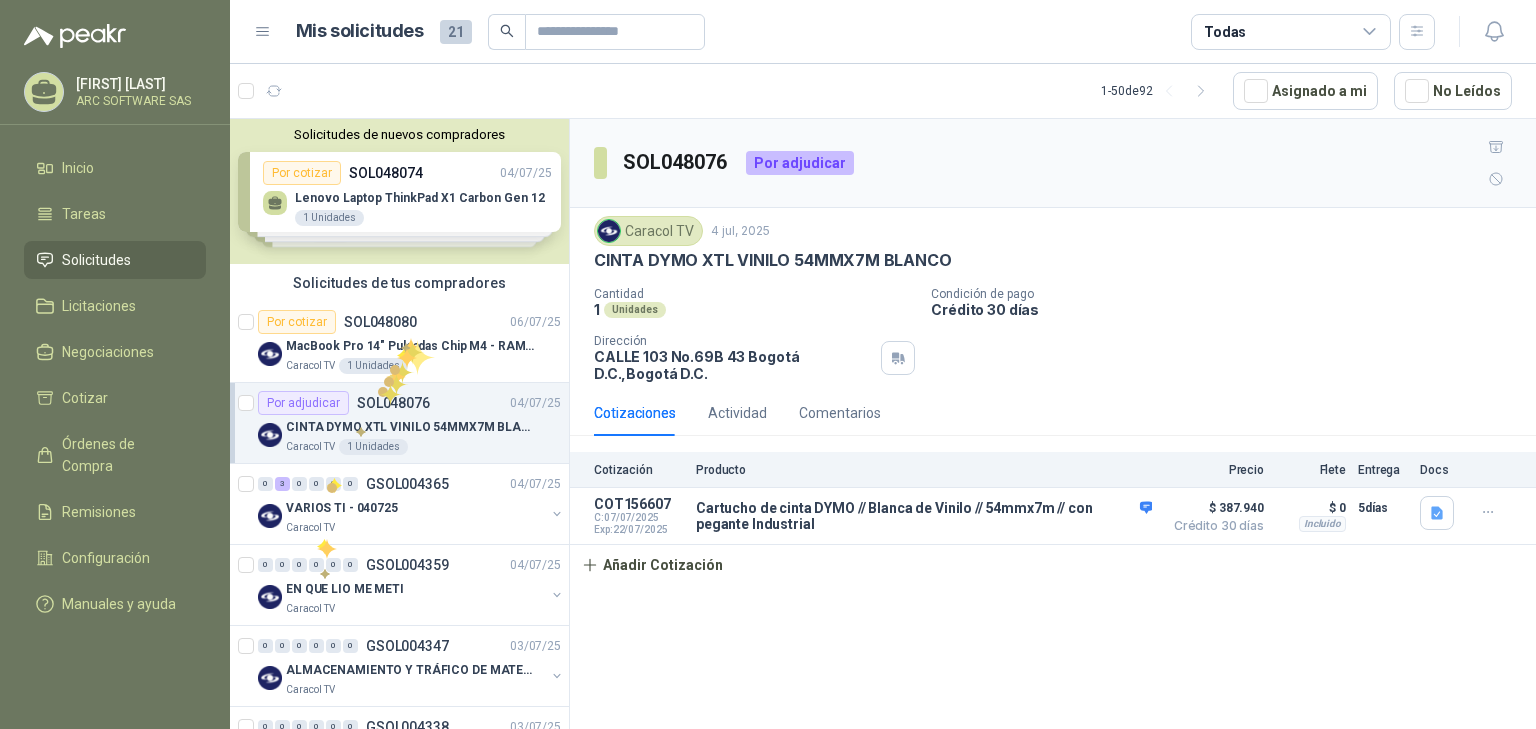scroll, scrollTop: 0, scrollLeft: 0, axis: both 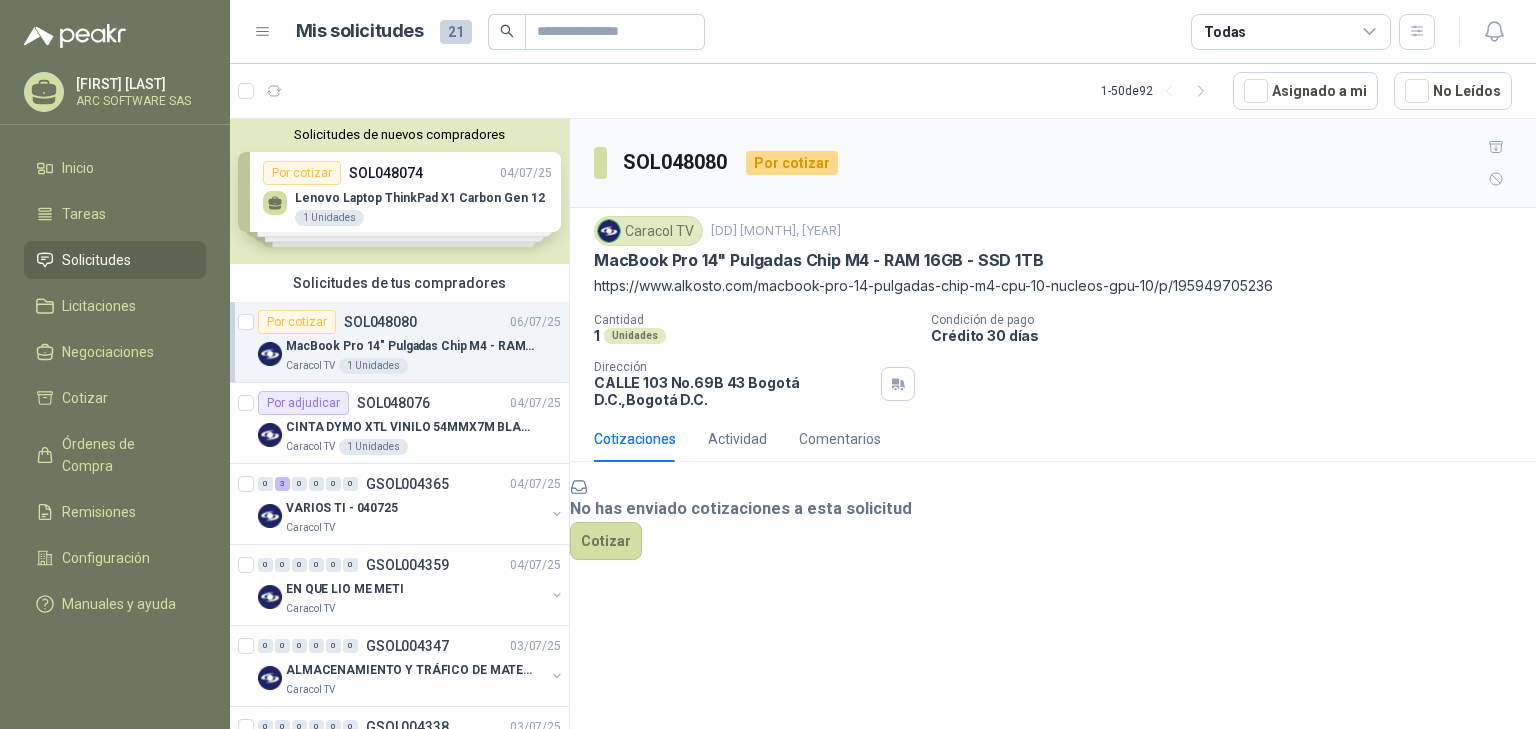 click on "https://www.alkosto.com/macbook-pro-14-pulgadas-chip-m4-cpu-10-nucleos-gpu-10/p/195949705236" at bounding box center (1053, 286) 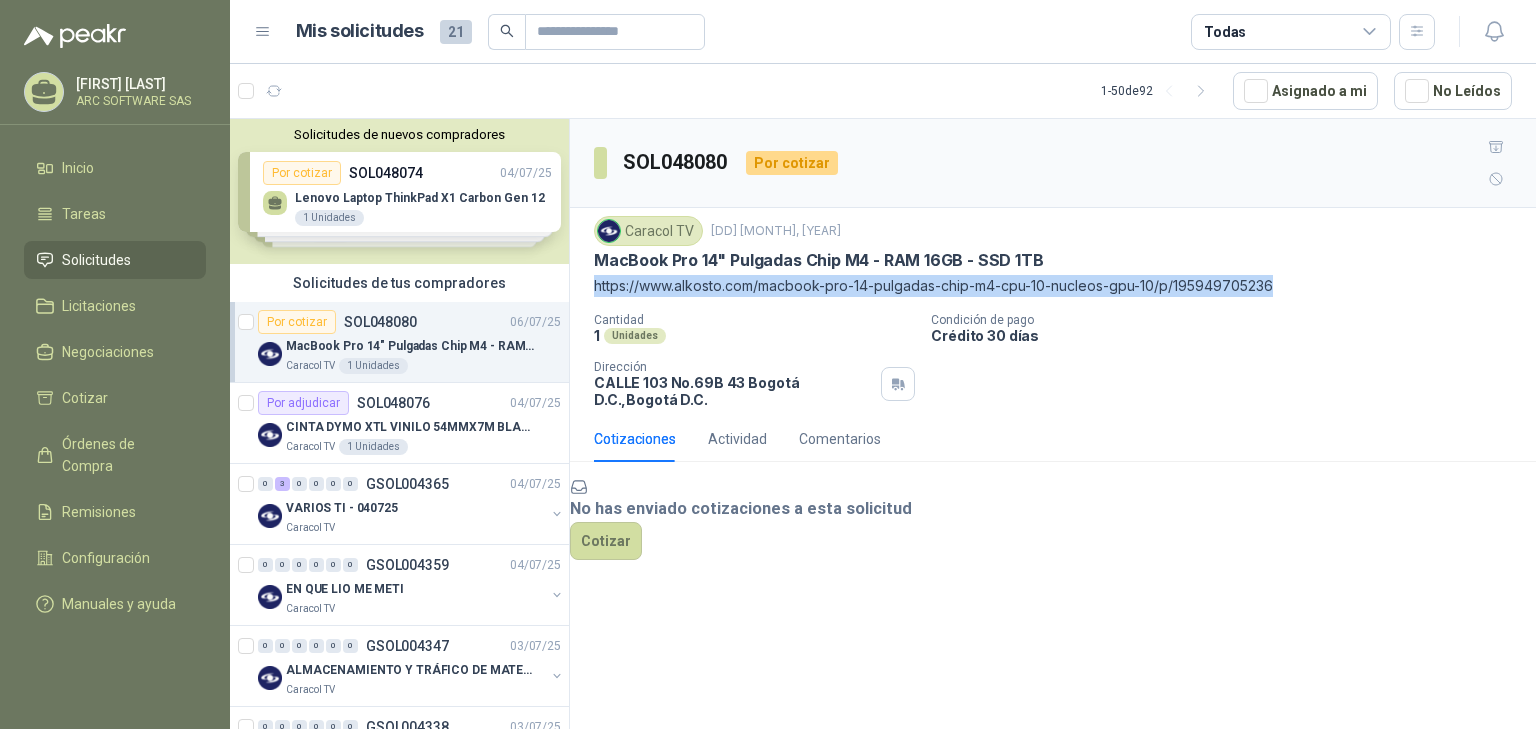 drag, startPoint x: 1292, startPoint y: 257, endPoint x: 597, endPoint y: 251, distance: 695.0259 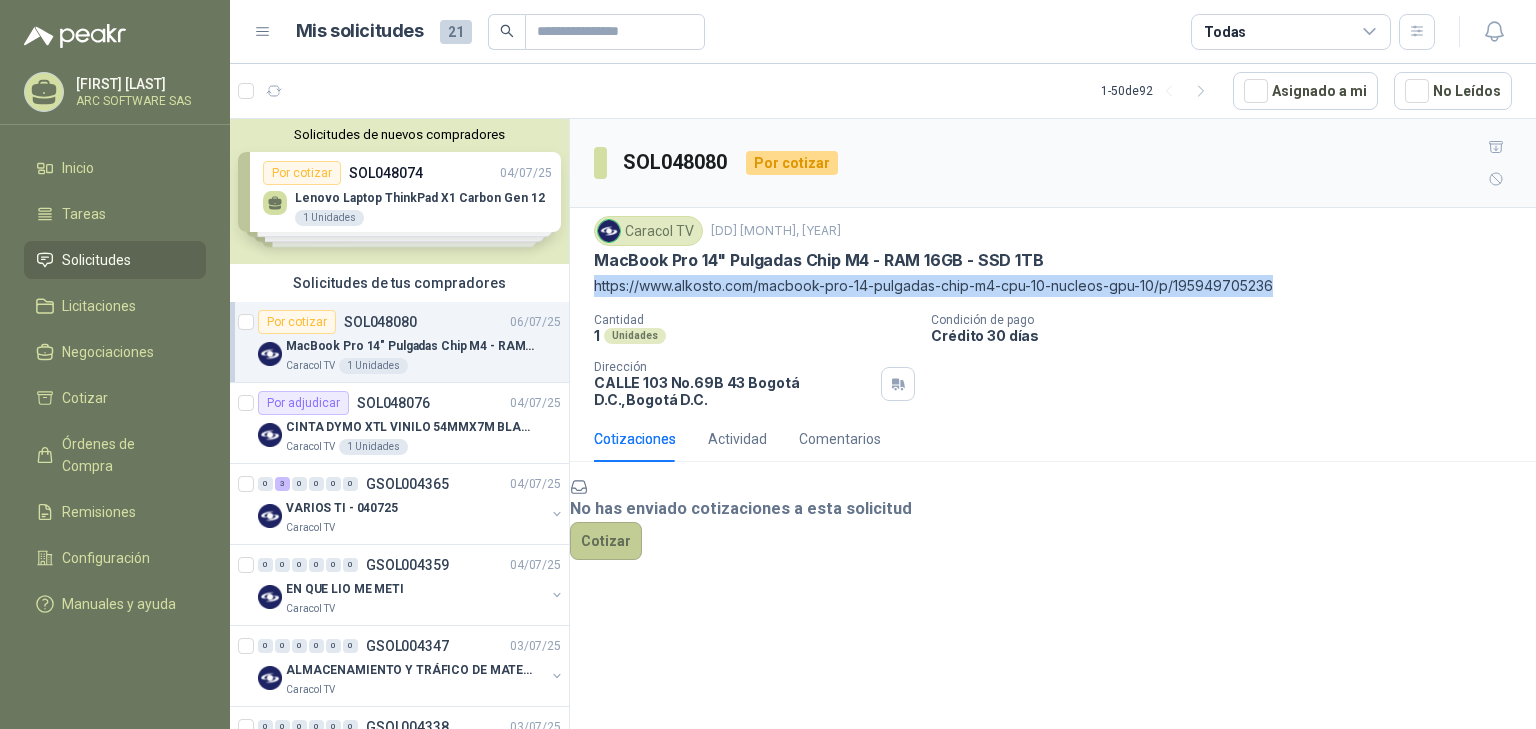 click on "Cotizar" at bounding box center (606, 541) 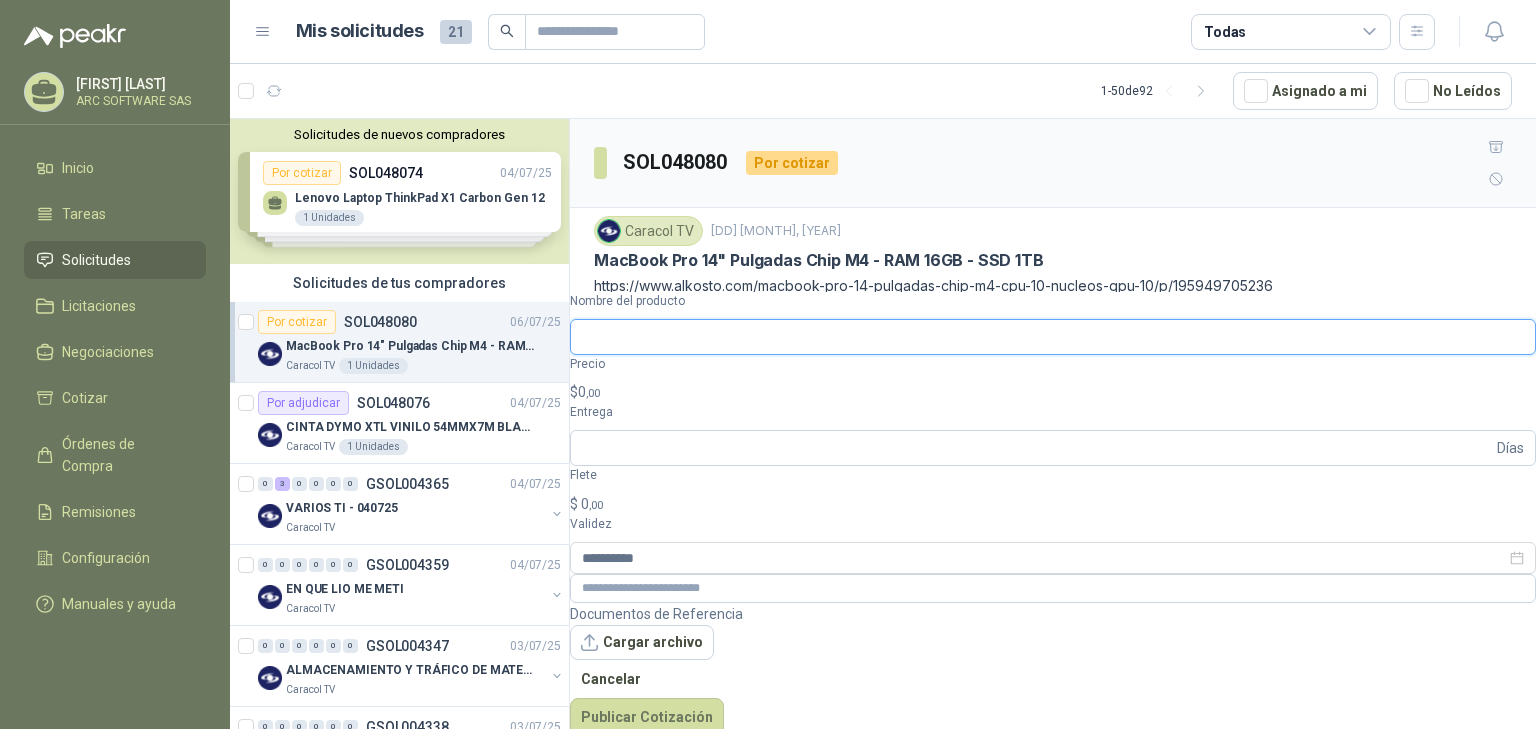 click on "Nombre del producto" at bounding box center (1053, 337) 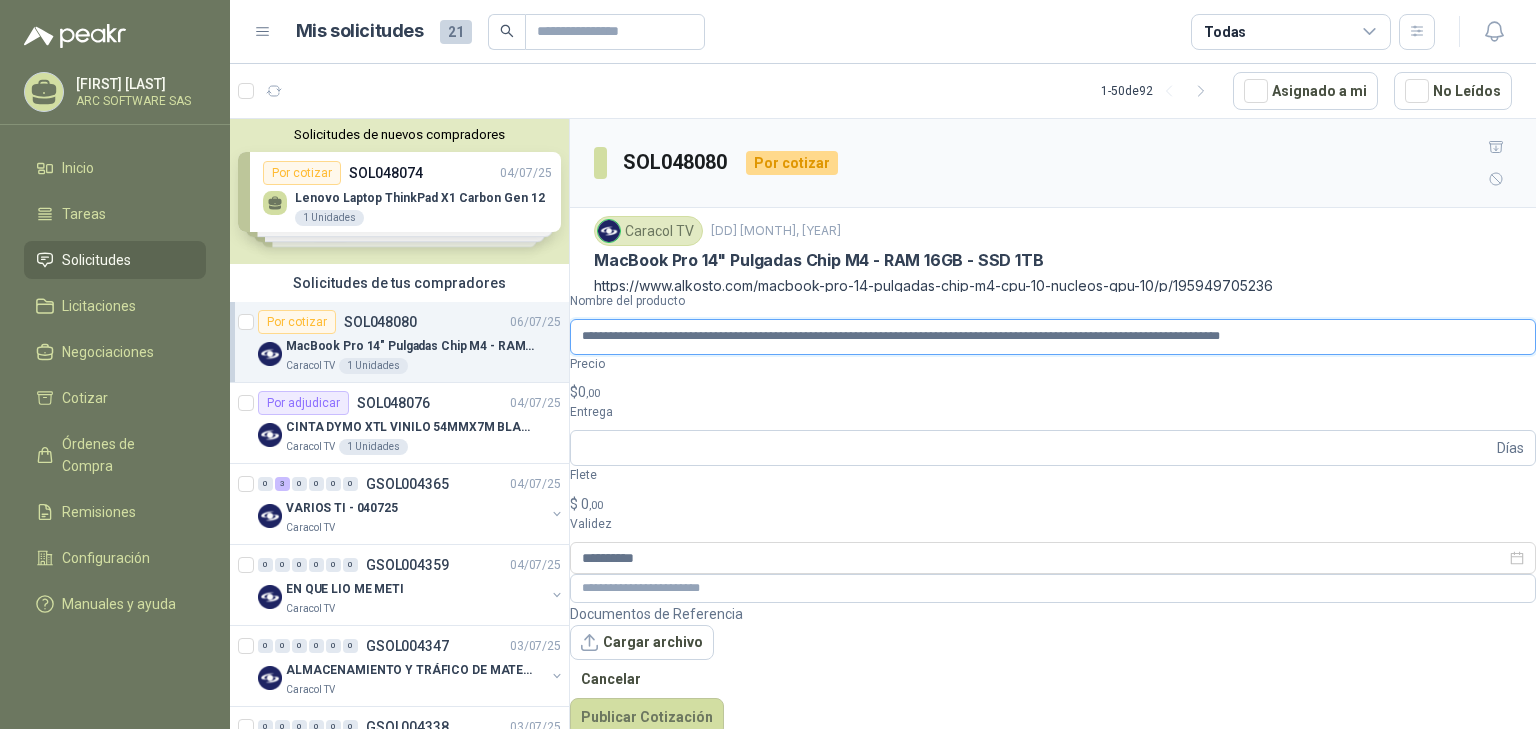 scroll, scrollTop: 0, scrollLeft: 220, axis: horizontal 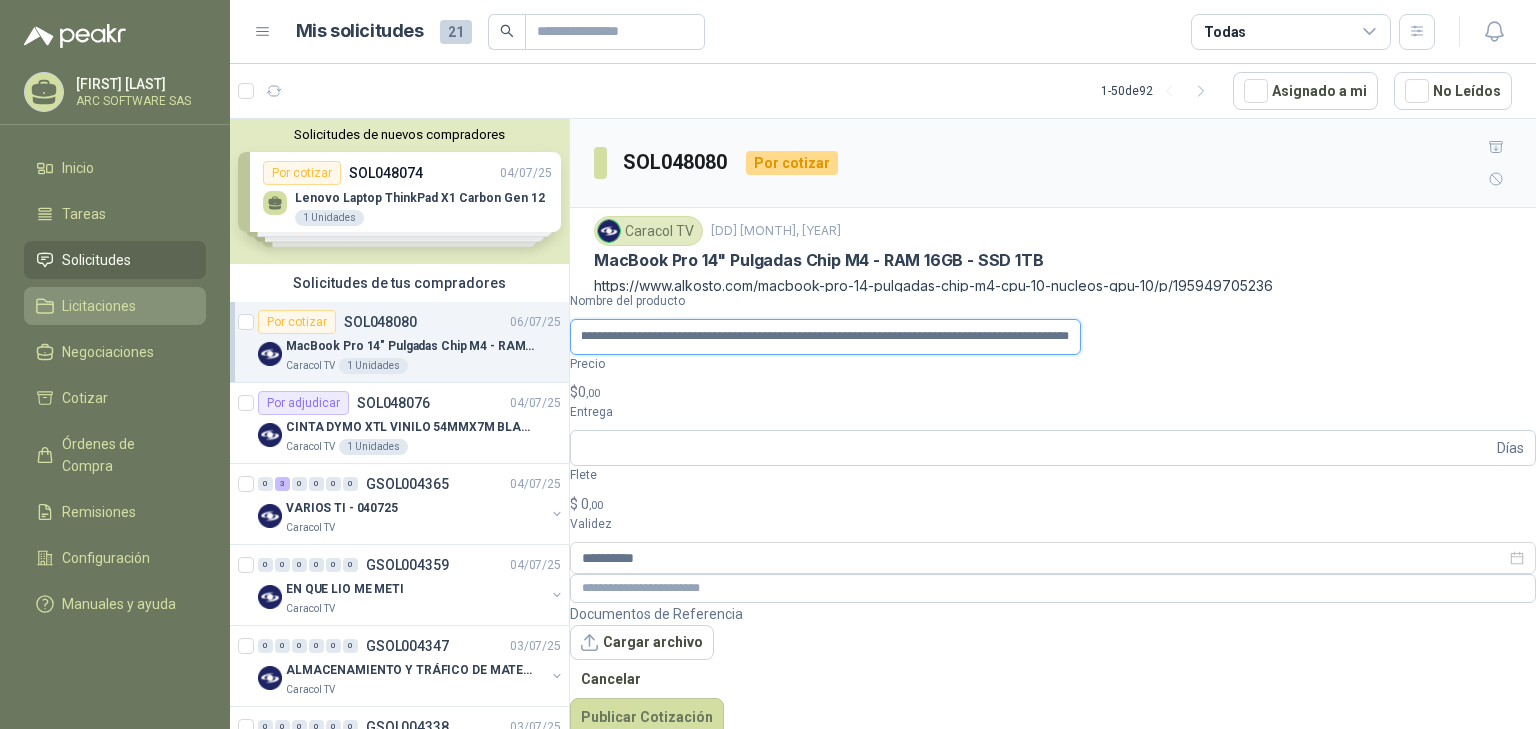 type on "**********" 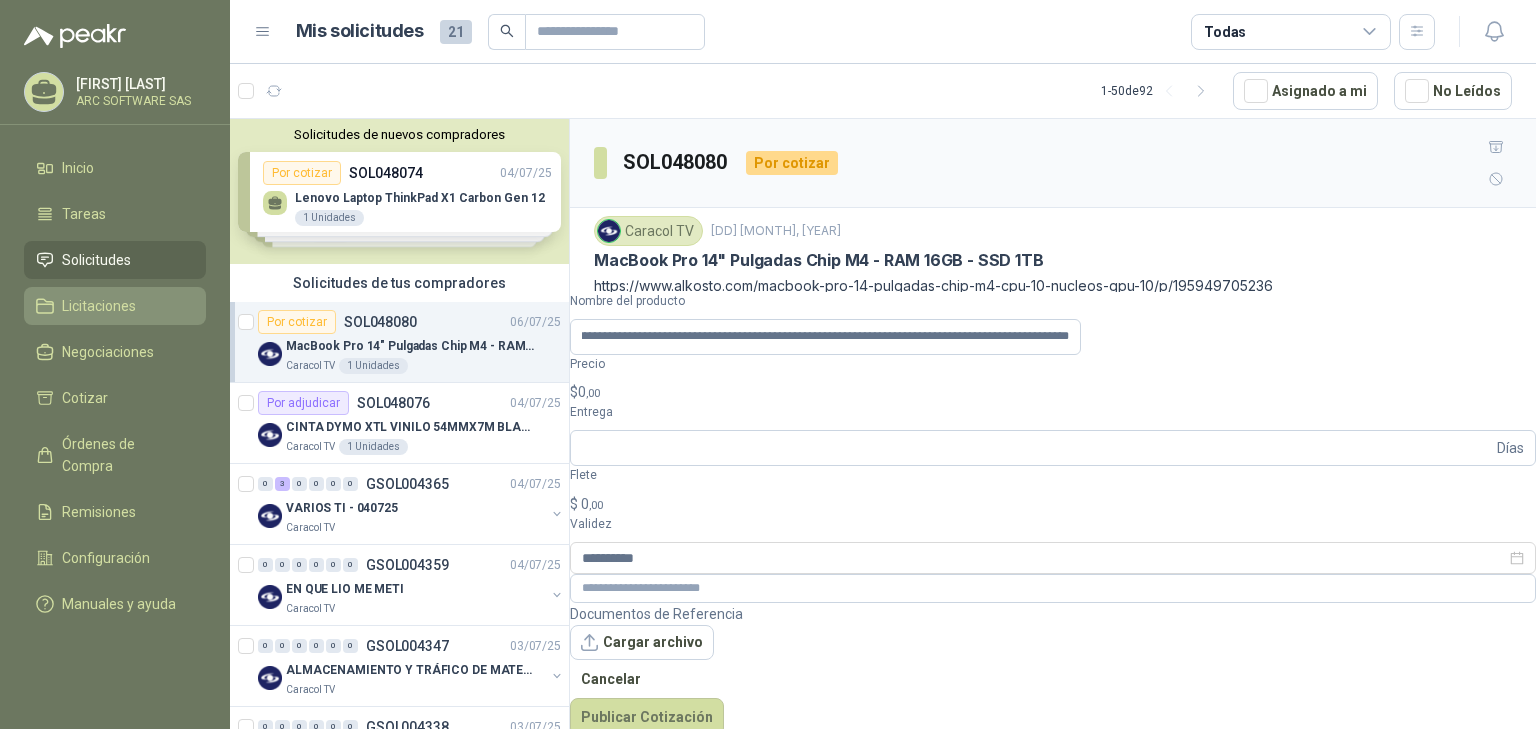 scroll, scrollTop: 0, scrollLeft: 0, axis: both 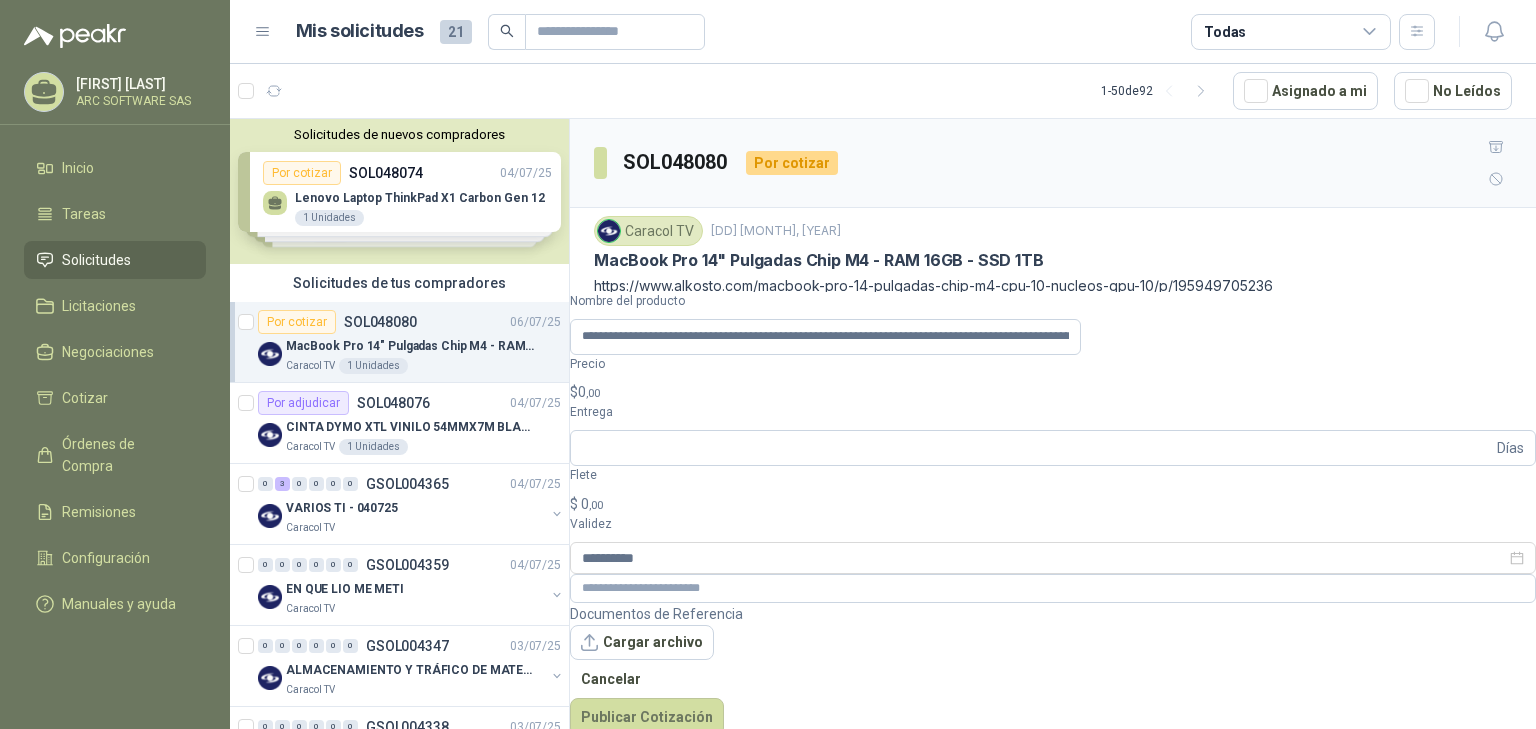 click on "$  0 ,00" at bounding box center [1053, 392] 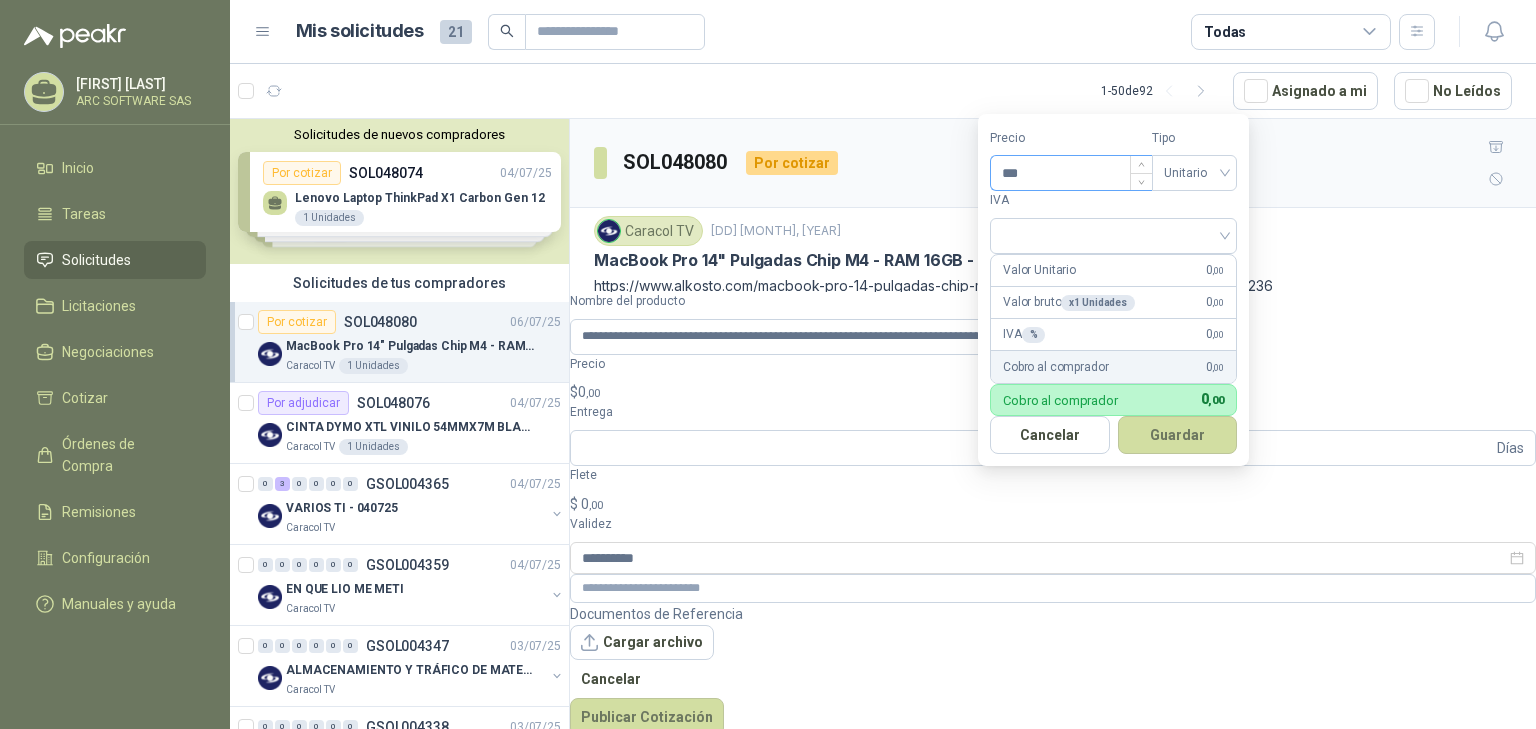 click on "***" at bounding box center [1071, 173] 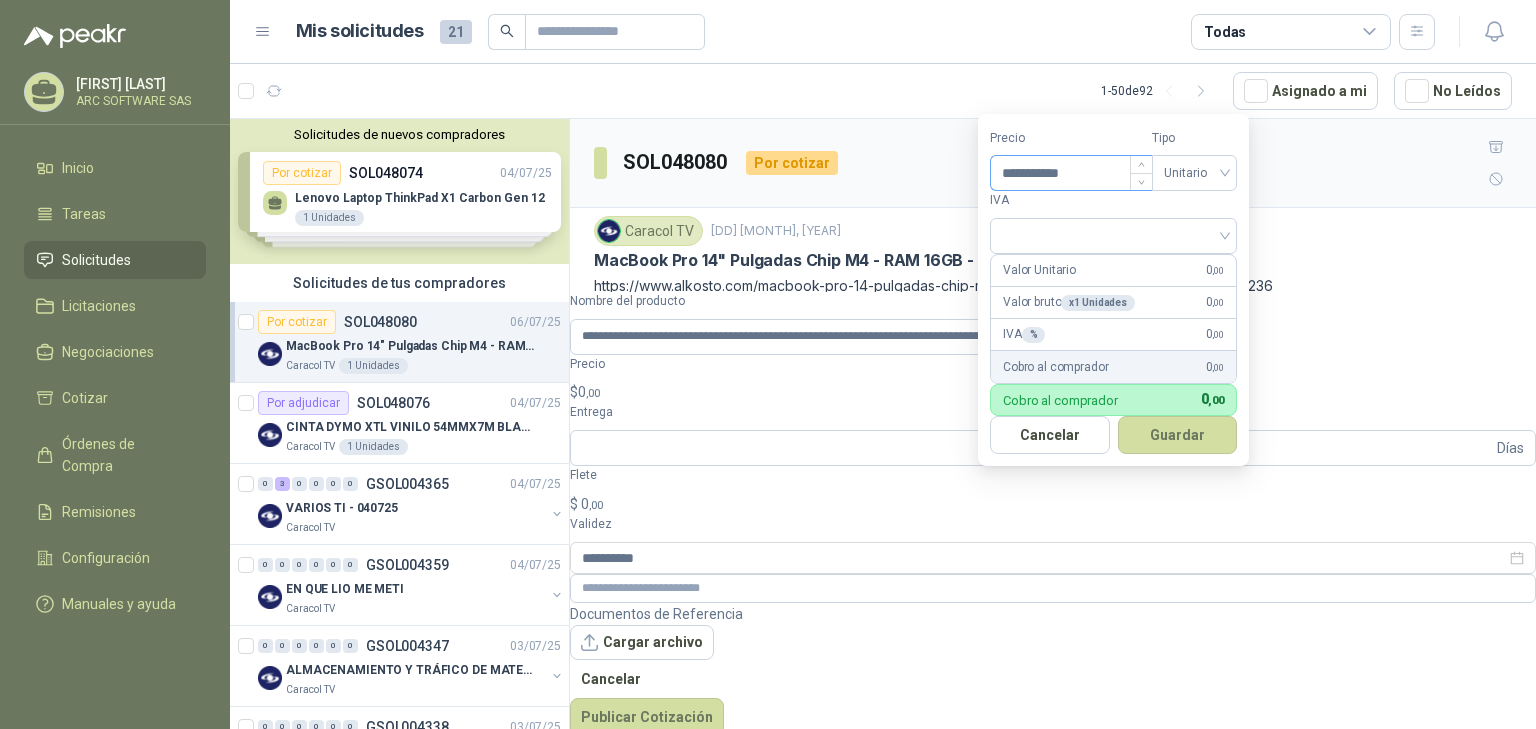 drag, startPoint x: 1019, startPoint y: 170, endPoint x: 996, endPoint y: 168, distance: 23.086792 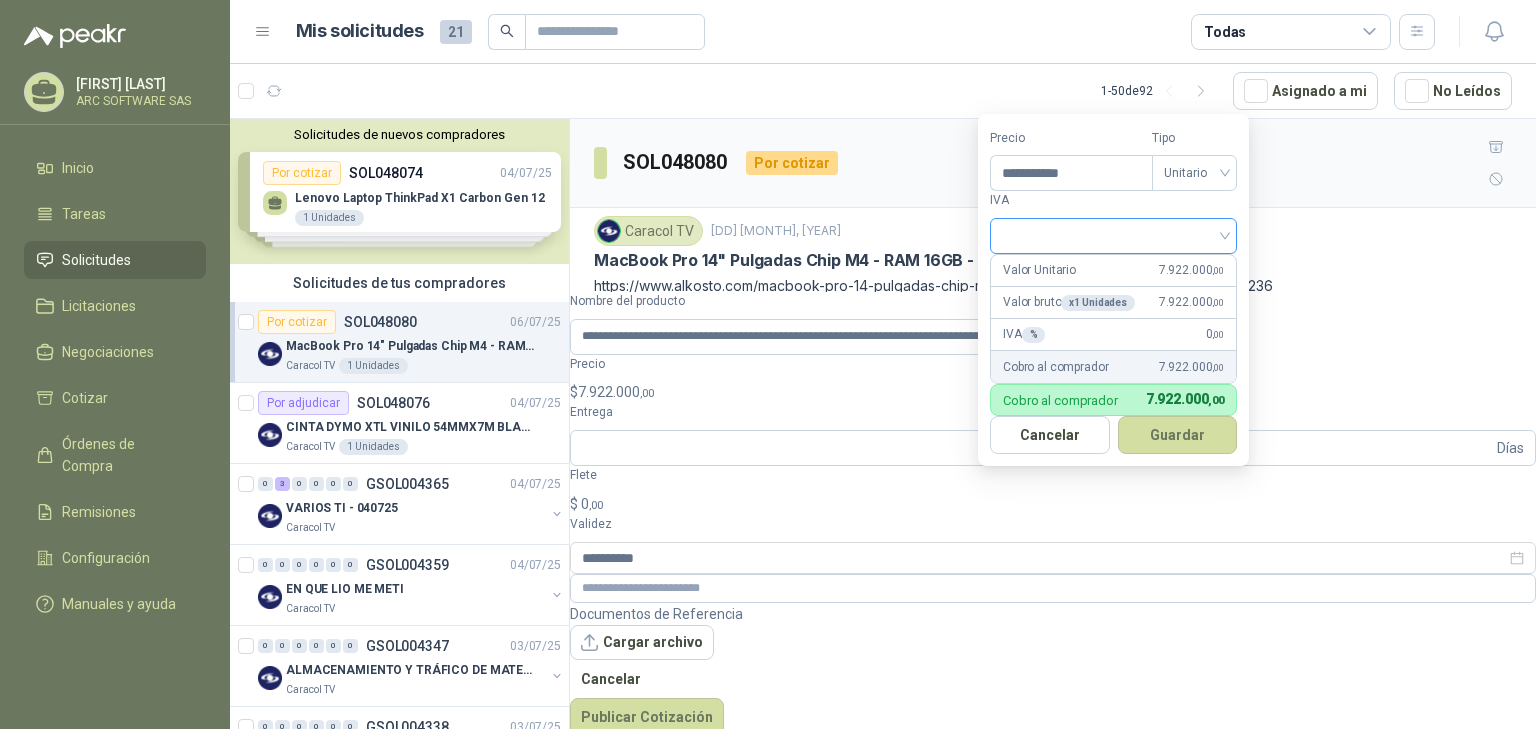 type on "**********" 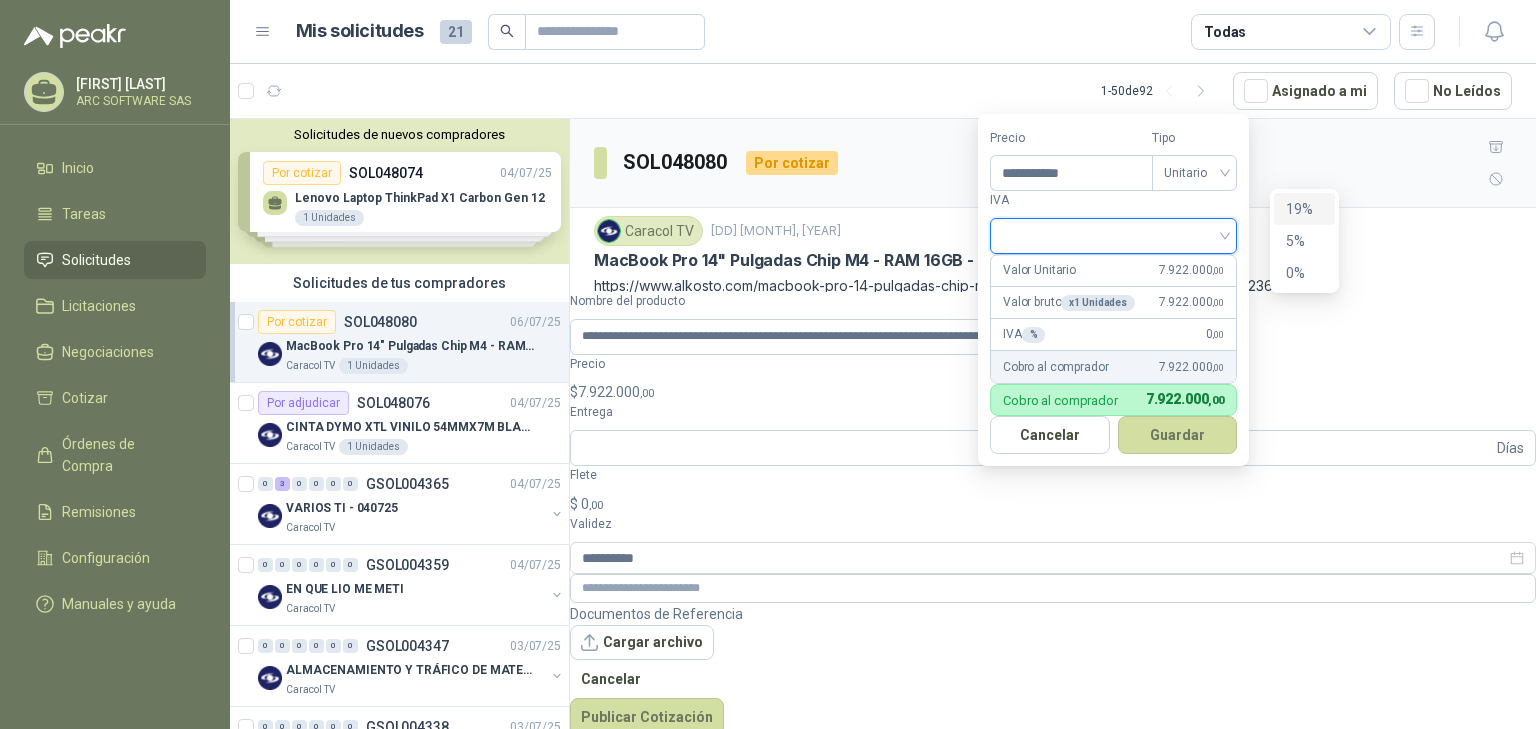 click at bounding box center [1113, 234] 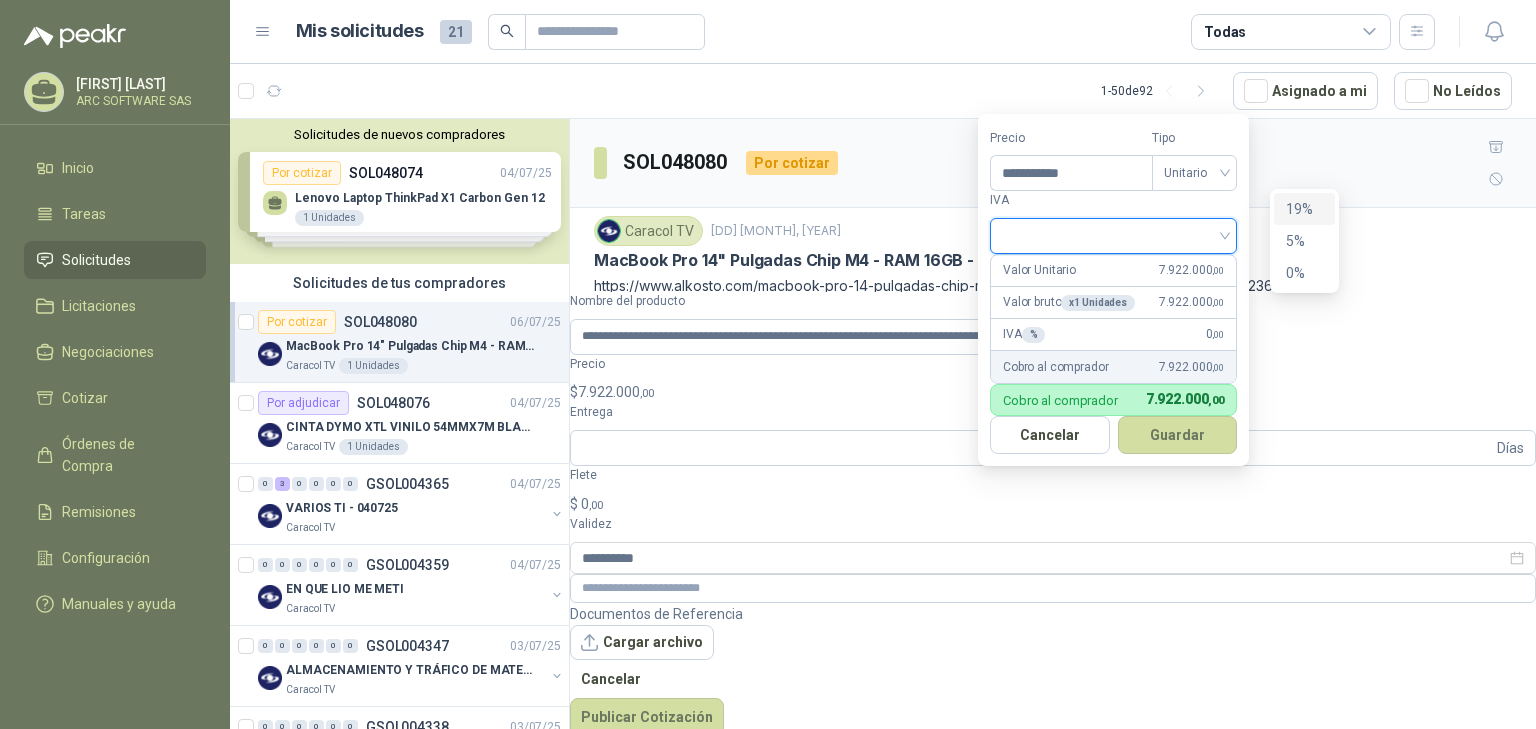 click on "19%" at bounding box center [1304, 209] 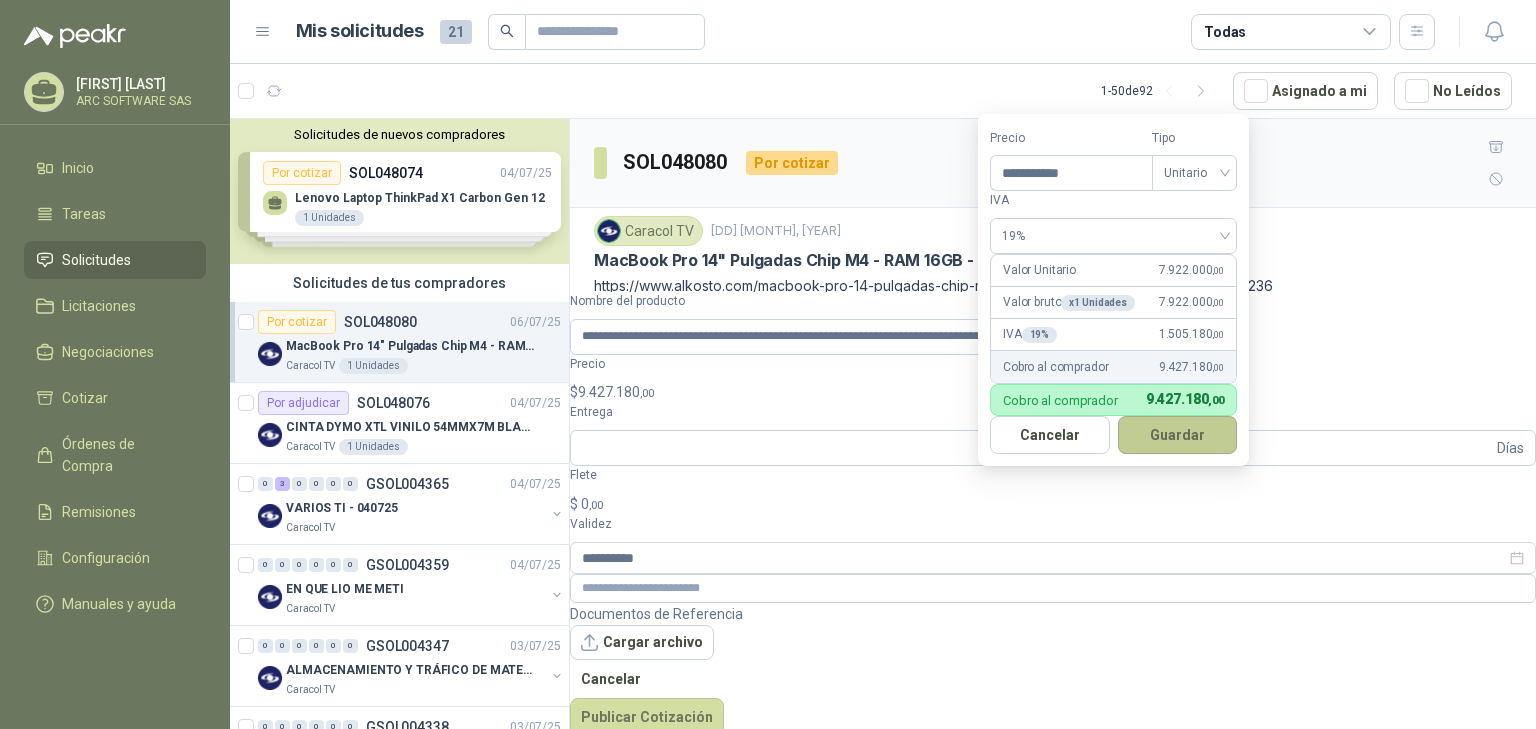 click on "Guardar" at bounding box center [1178, 435] 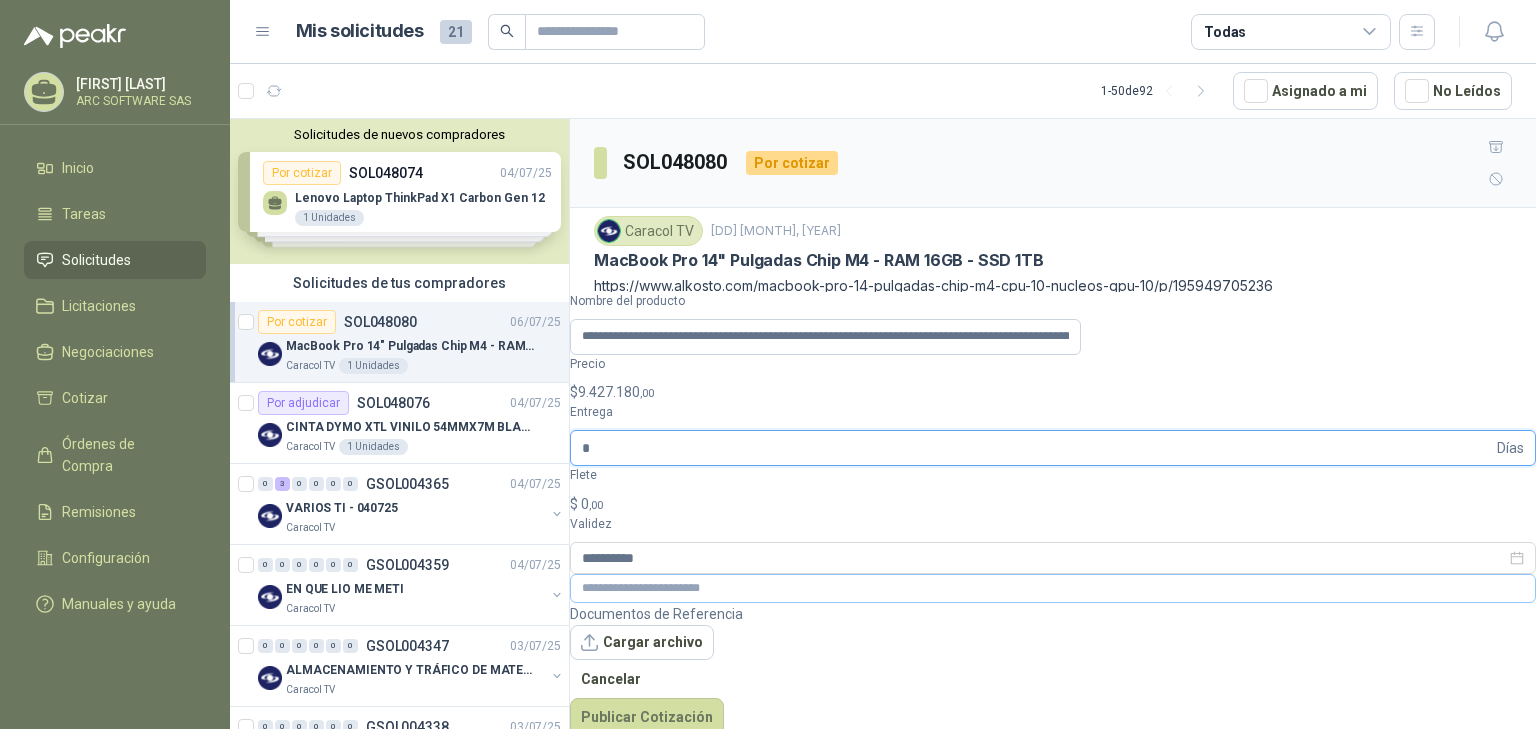 type on "*" 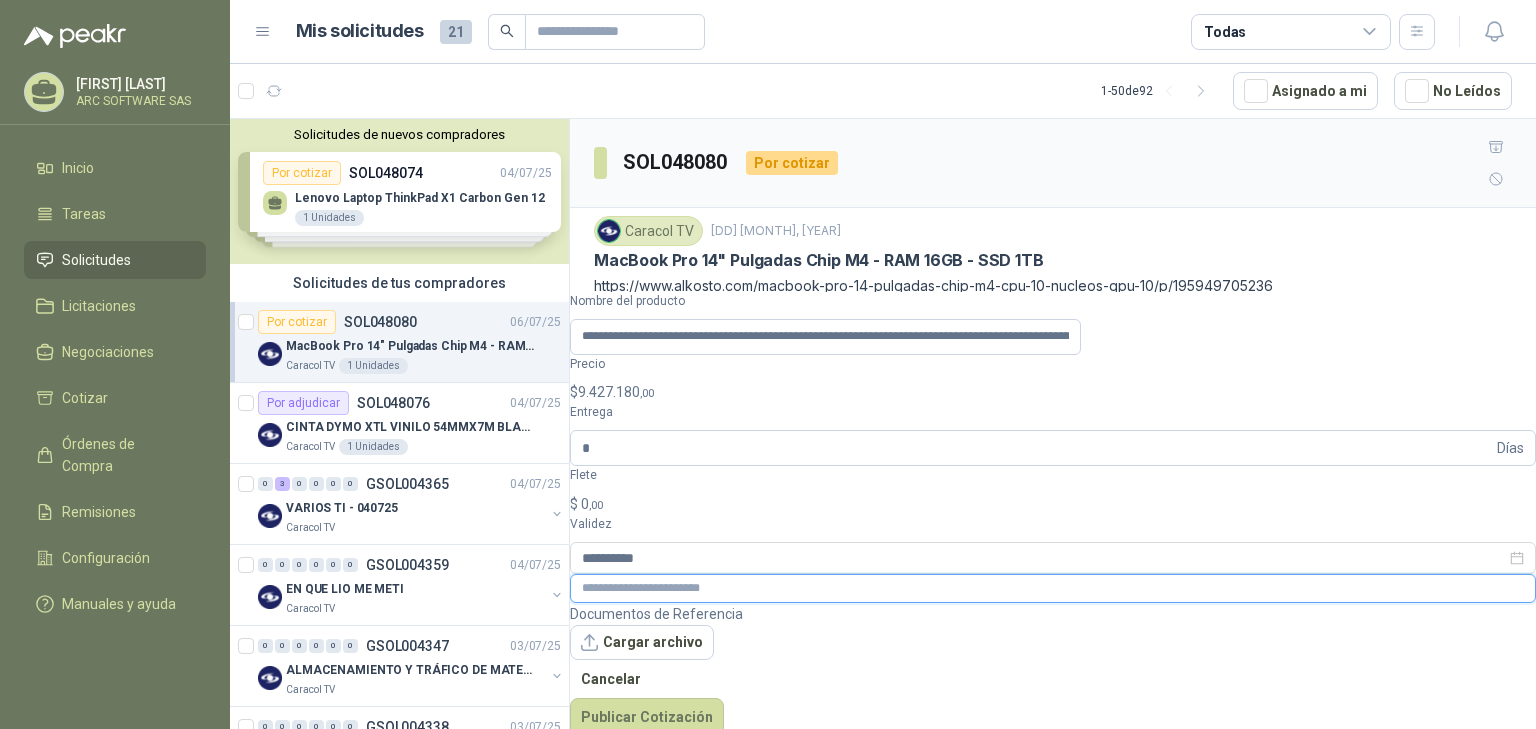 click at bounding box center [1053, 588] 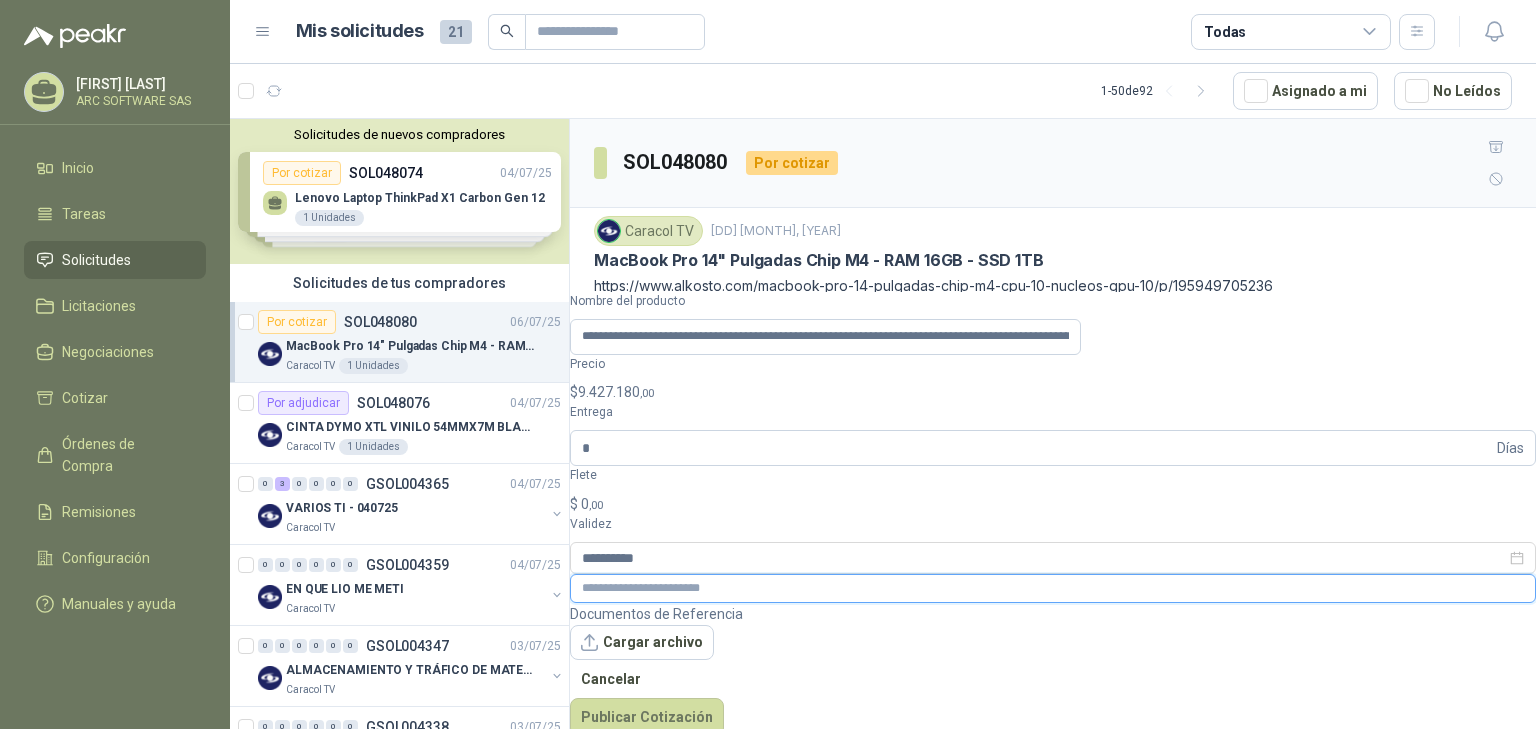 paste on "*******" 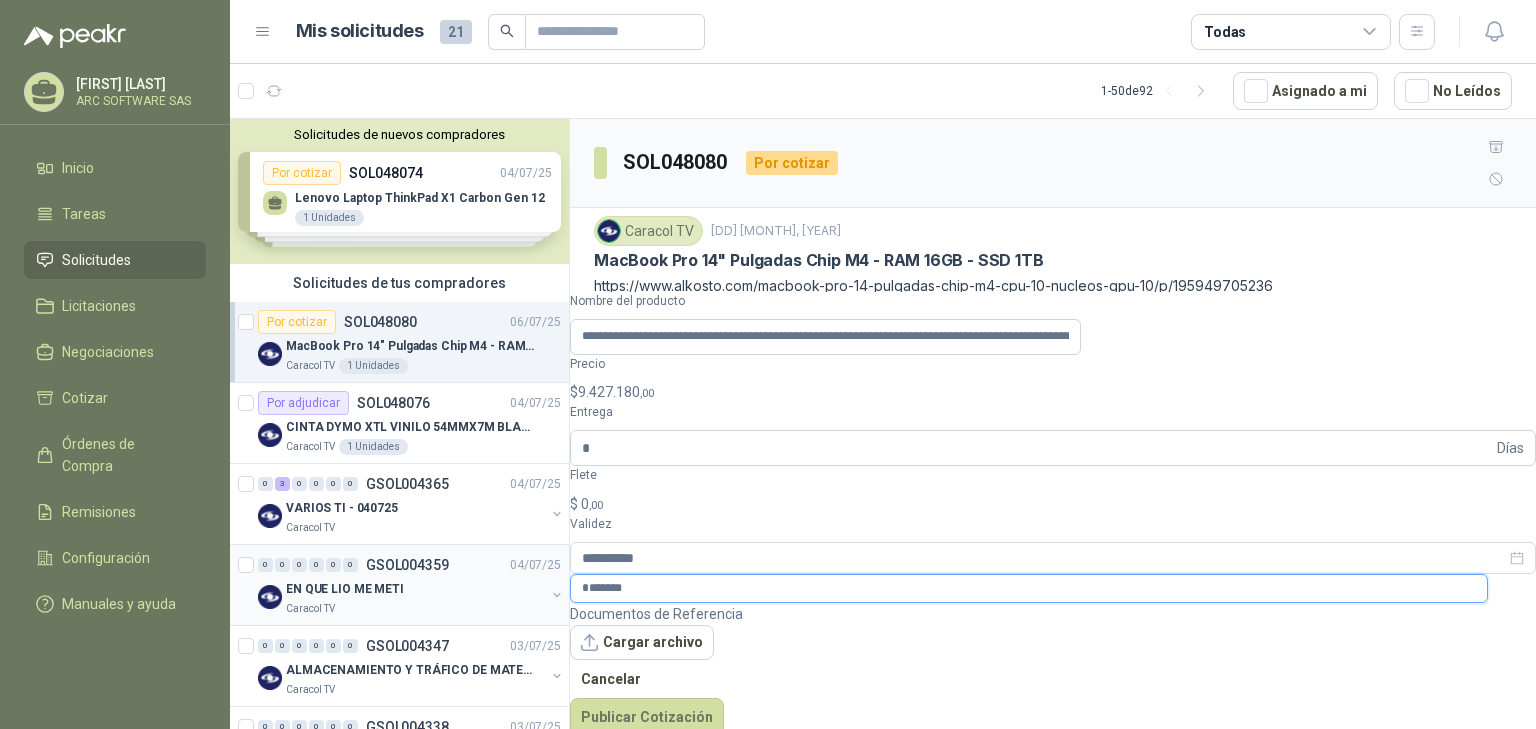drag, startPoint x: 693, startPoint y: 582, endPoint x: 526, endPoint y: 546, distance: 170.83618 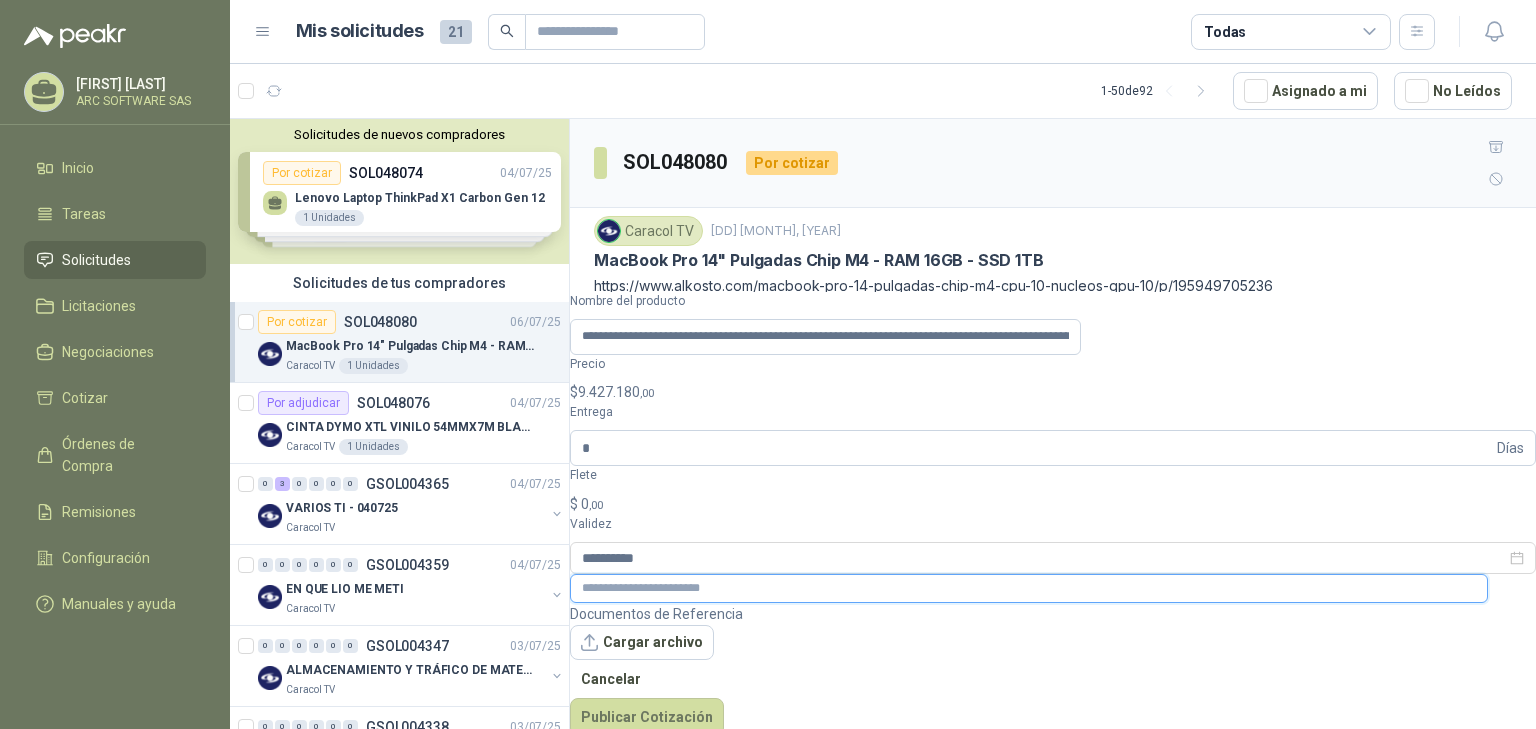 click at bounding box center (1029, 588) 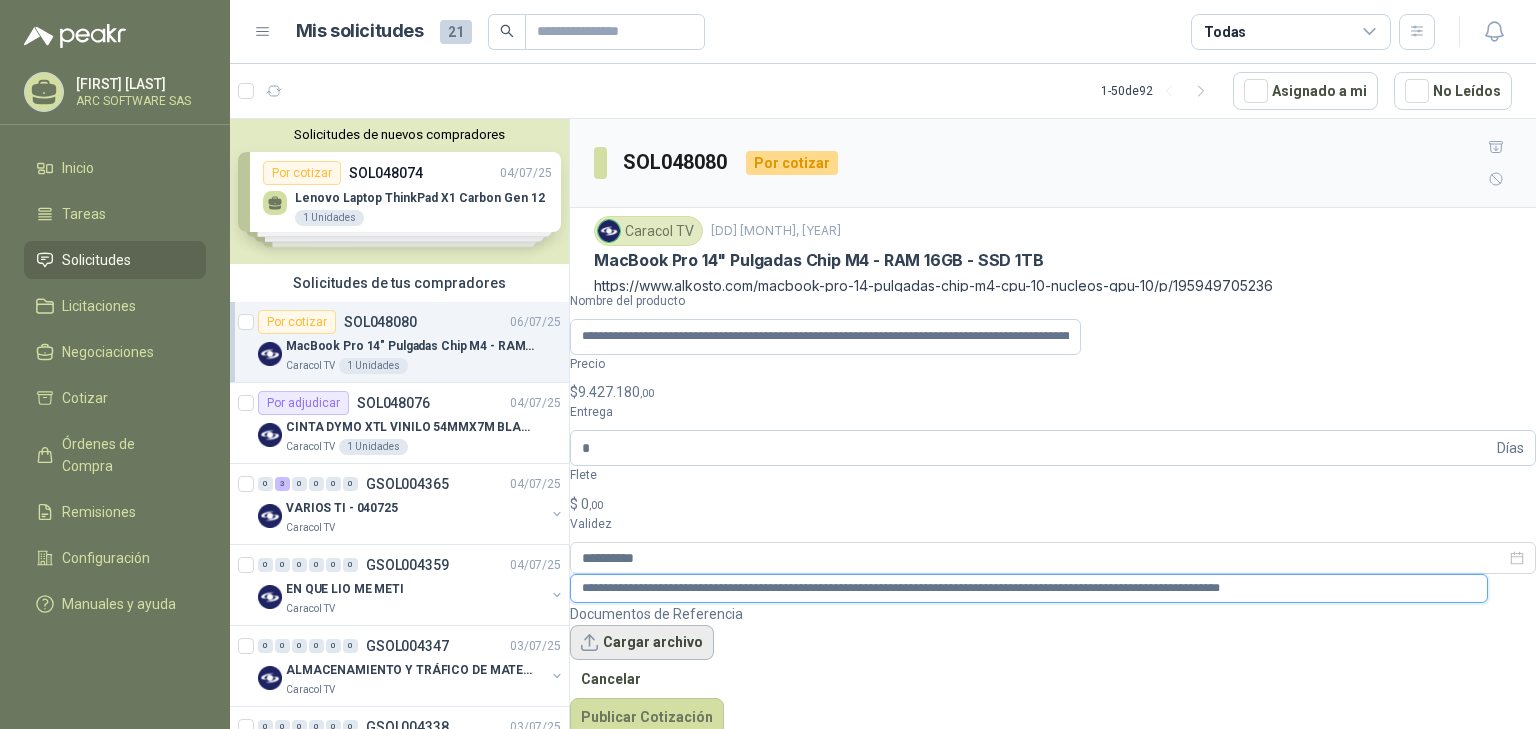 type on "**********" 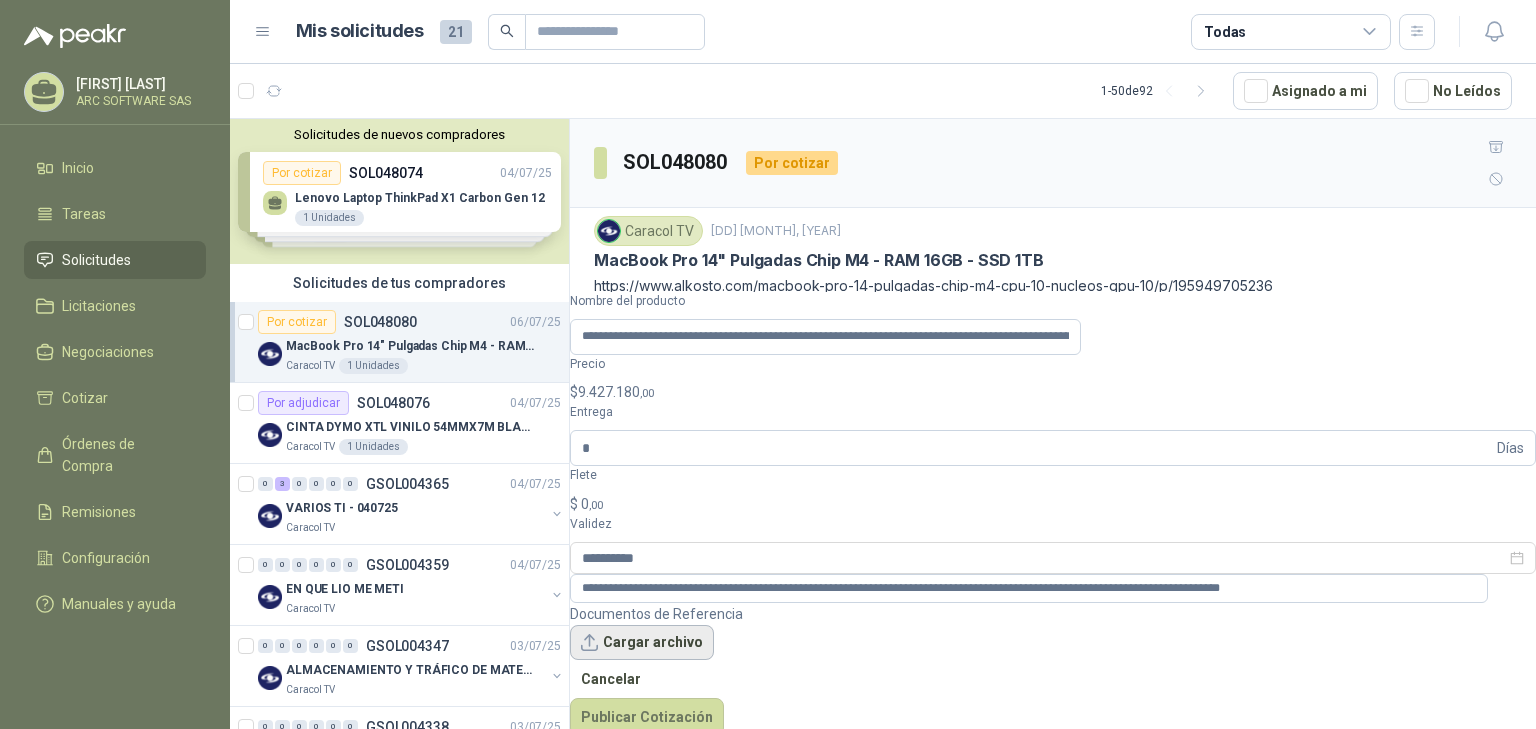 click on "Cargar archivo" at bounding box center (642, 643) 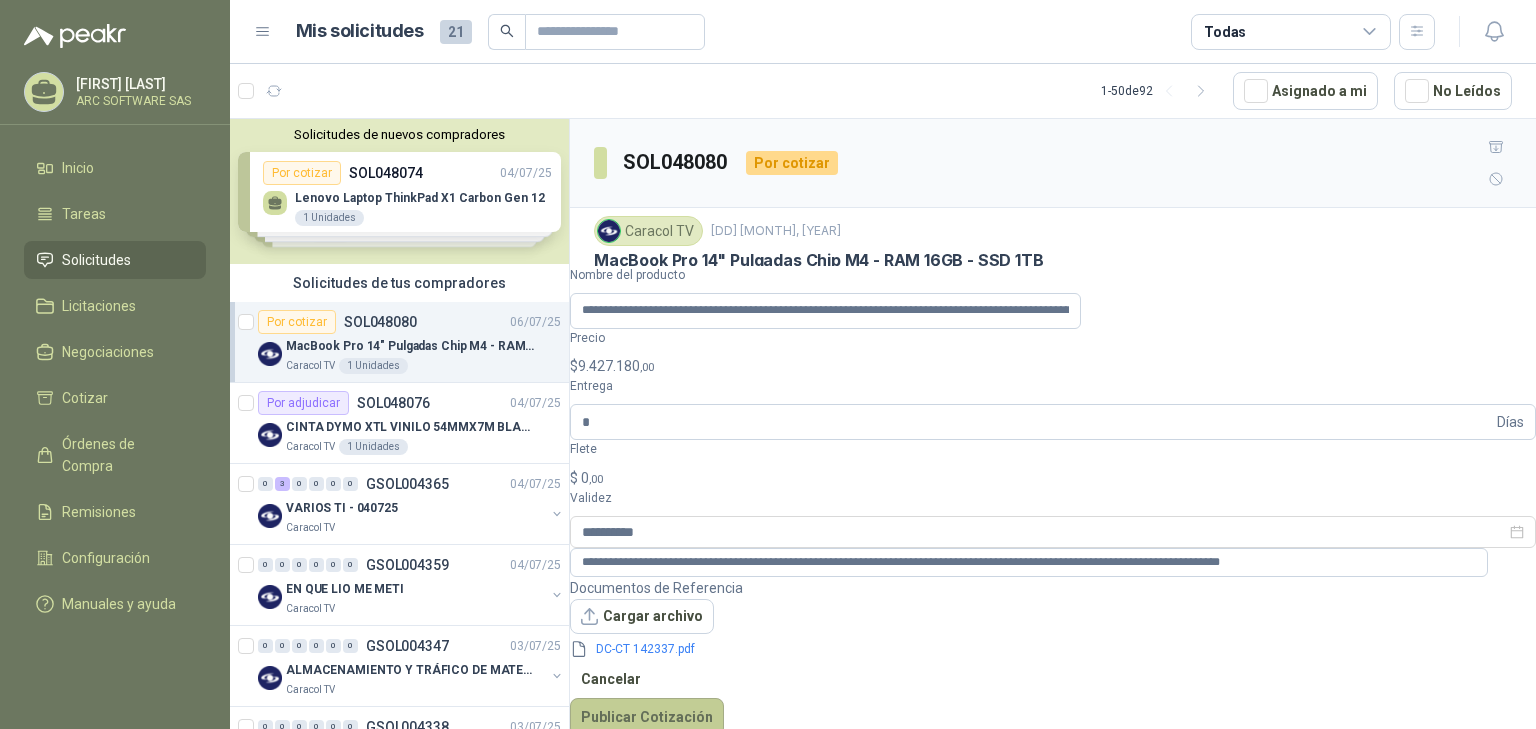 click on "Publicar Cotización" at bounding box center [647, 717] 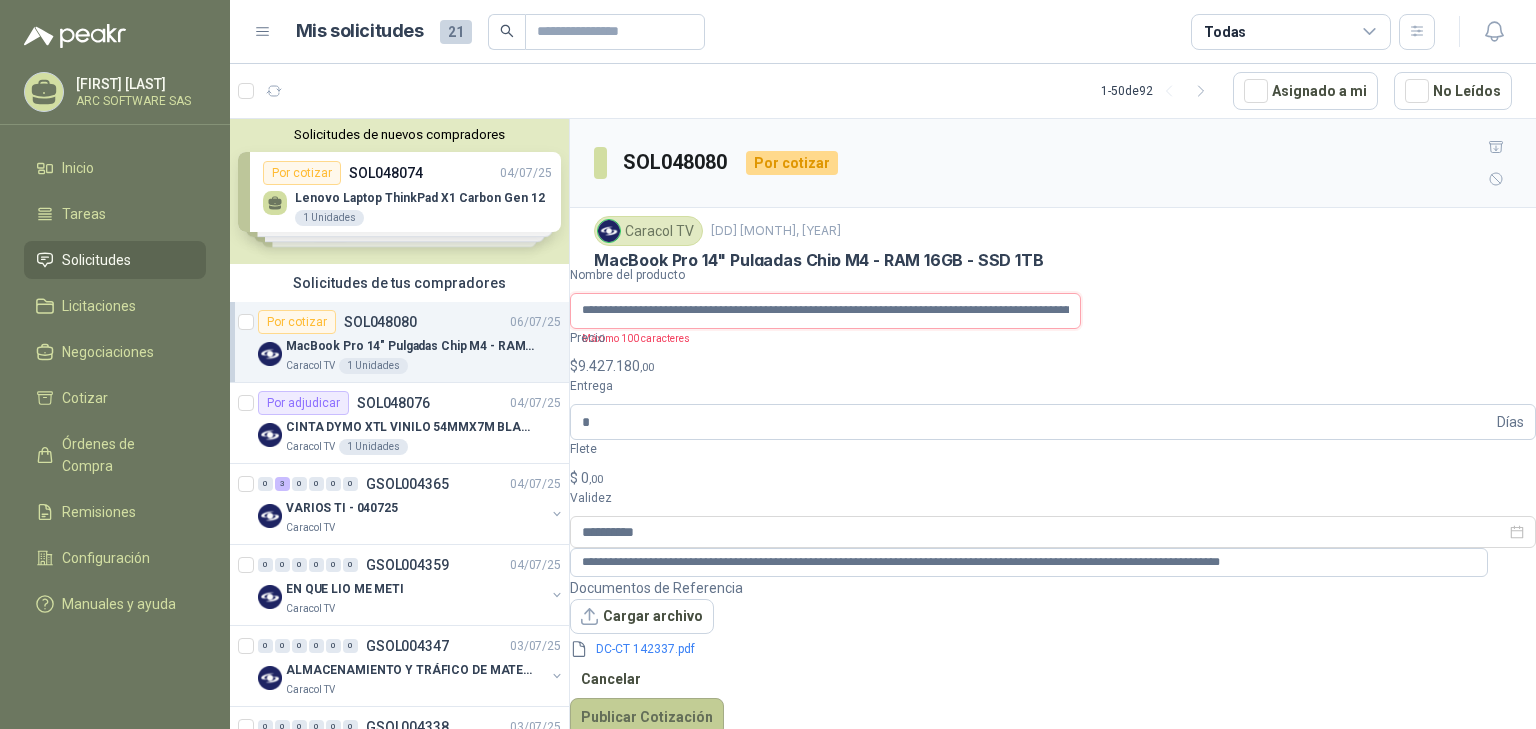 scroll, scrollTop: 0, scrollLeft: 220, axis: horizontal 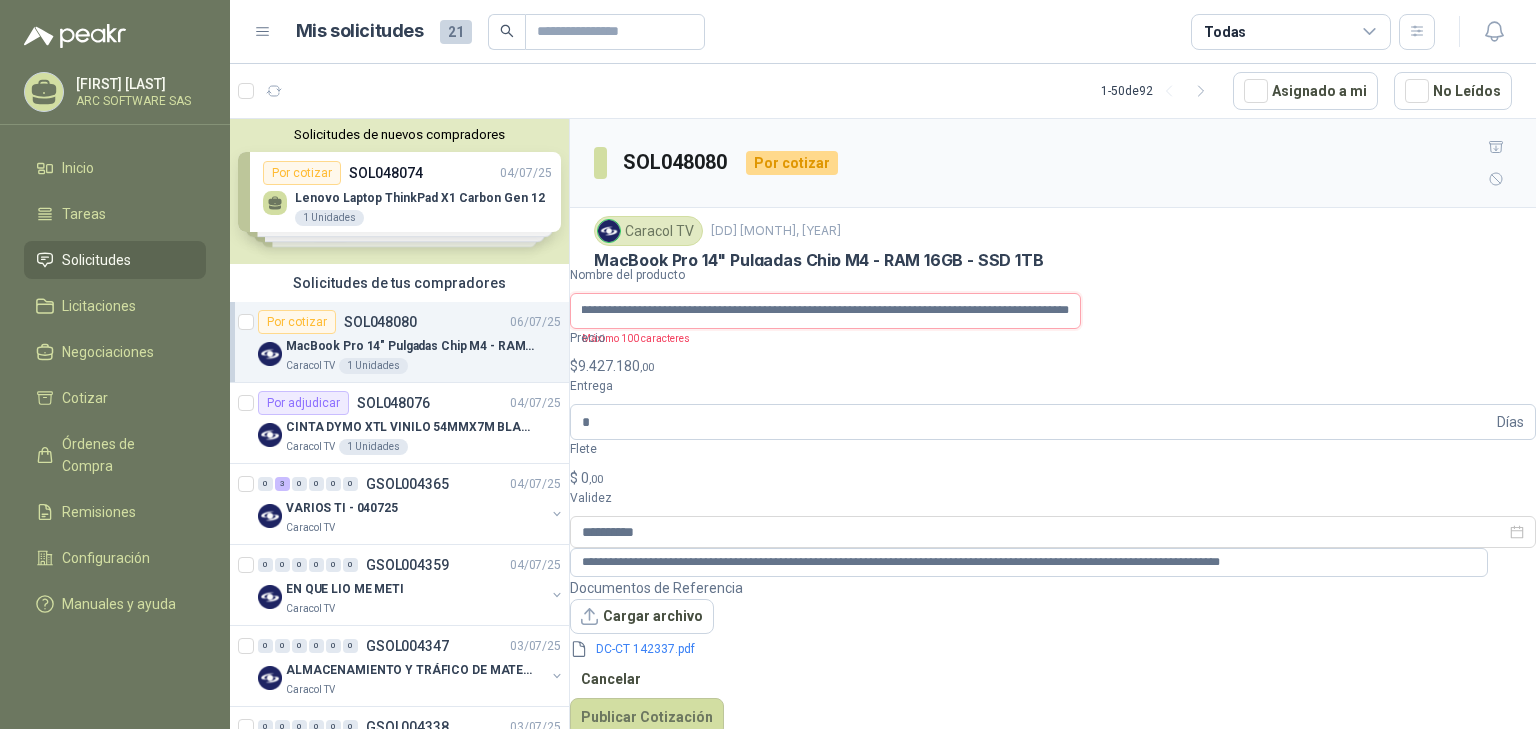 drag, startPoint x: 966, startPoint y: 512, endPoint x: 1180, endPoint y: 520, distance: 214.14948 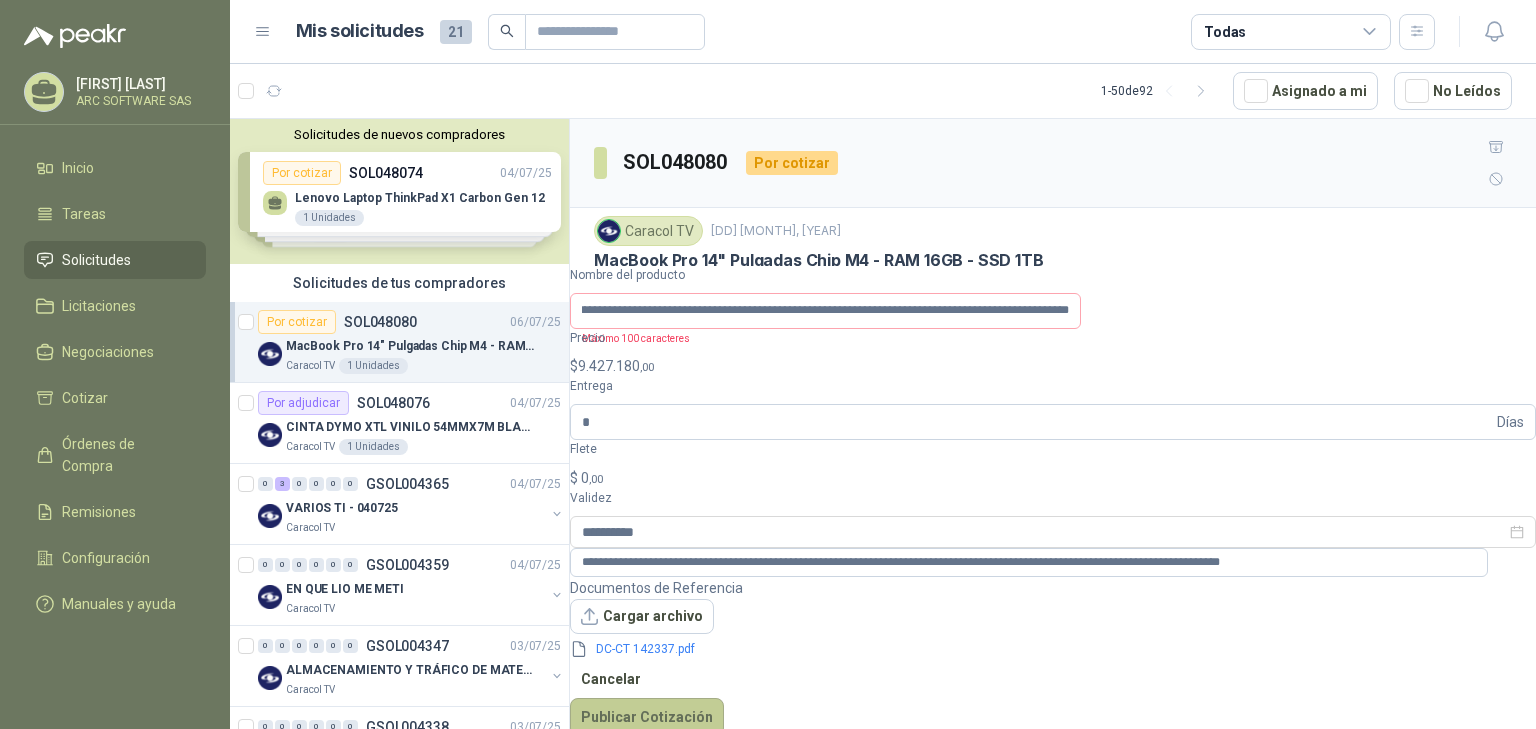 scroll, scrollTop: 0, scrollLeft: 0, axis: both 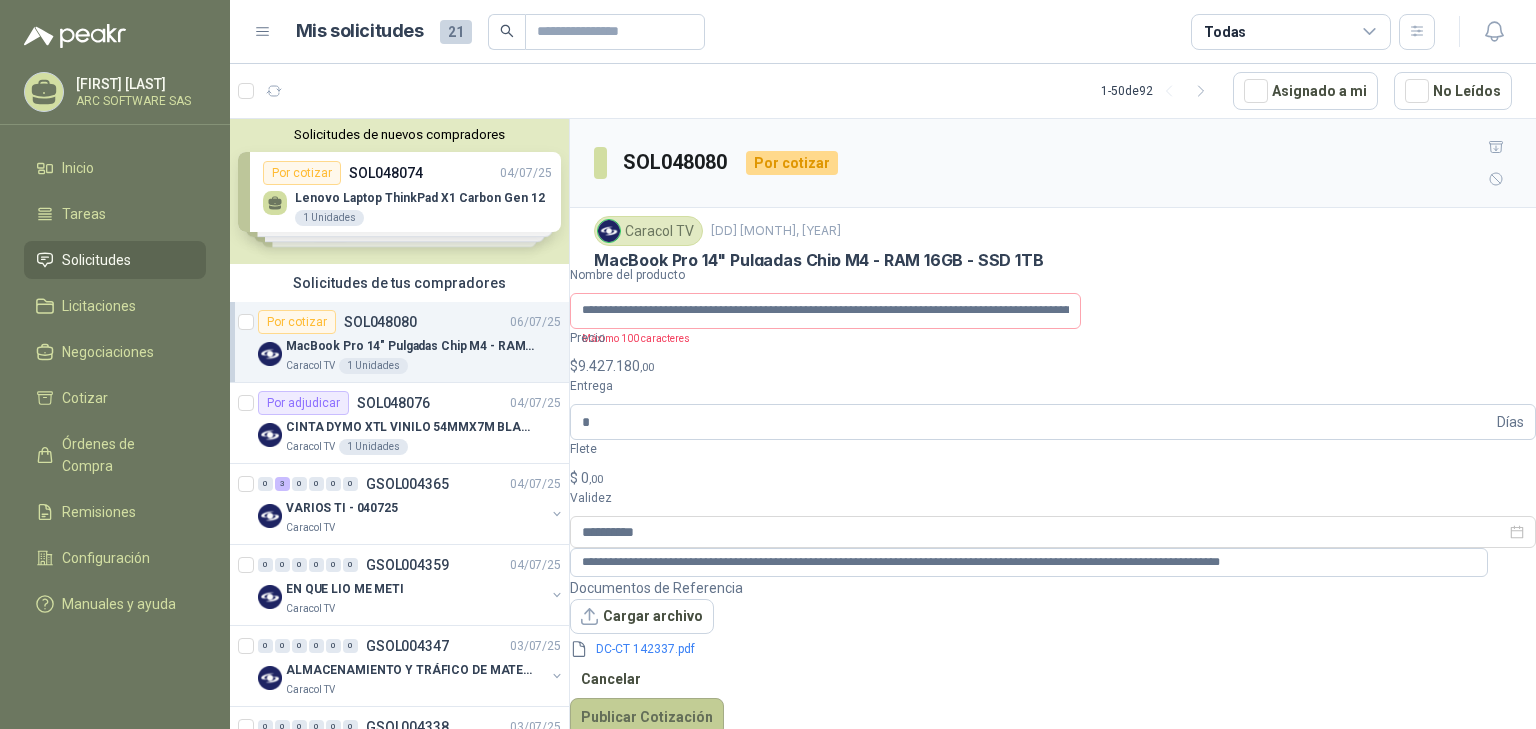 click on "Publicar Cotización" at bounding box center [647, 717] 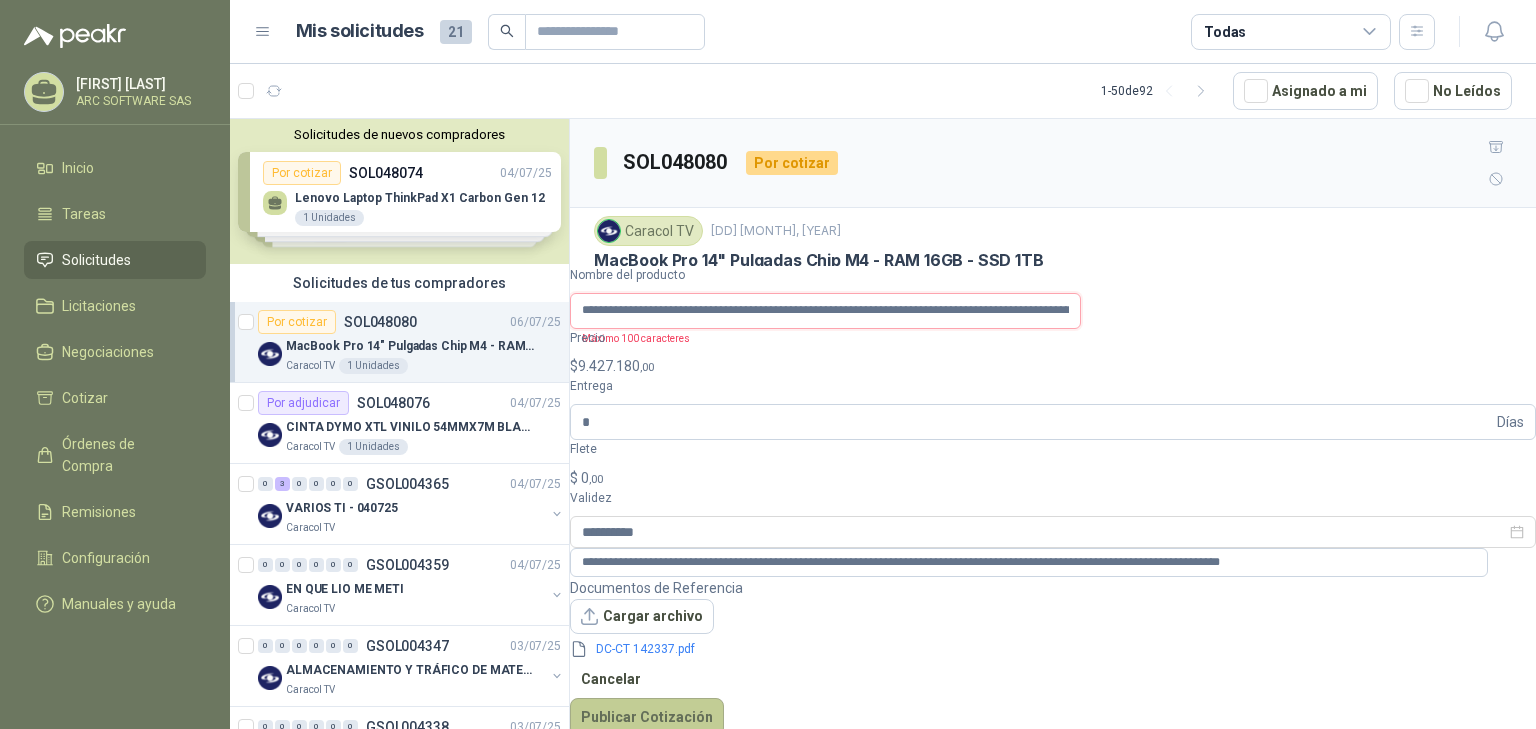 scroll, scrollTop: 0, scrollLeft: 96, axis: horizontal 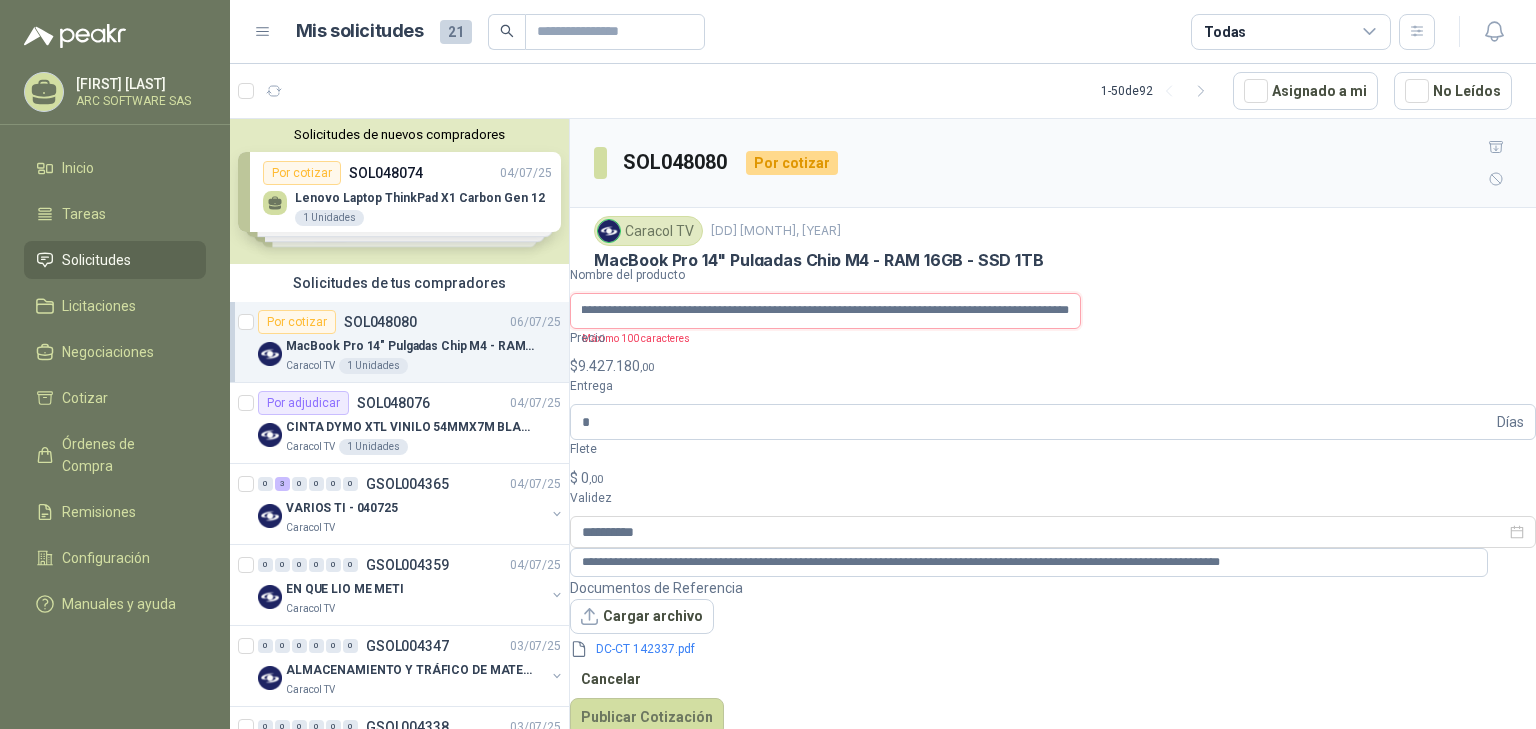 drag, startPoint x: 966, startPoint y: 510, endPoint x: 1230, endPoint y: 552, distance: 267.32004 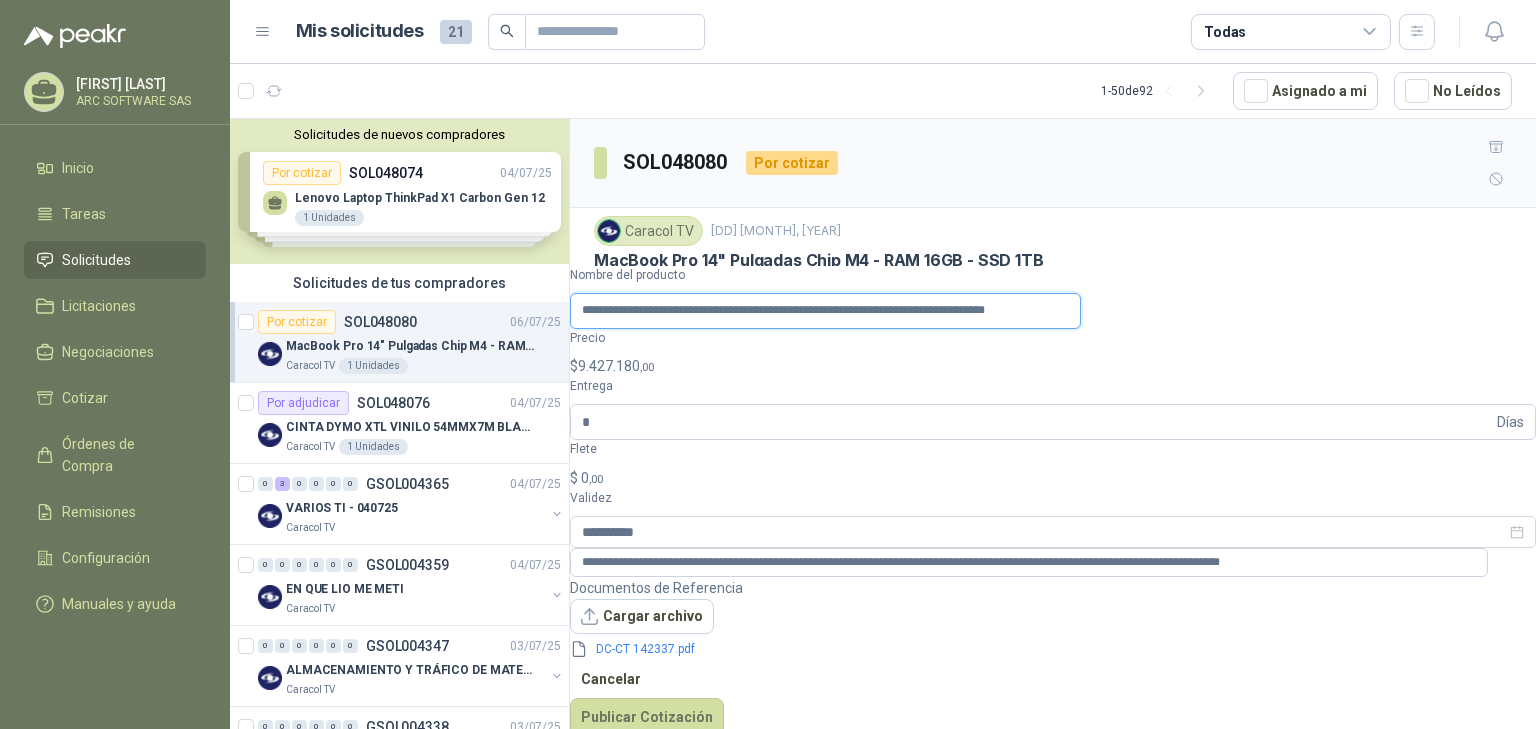 scroll, scrollTop: 0, scrollLeft: 0, axis: both 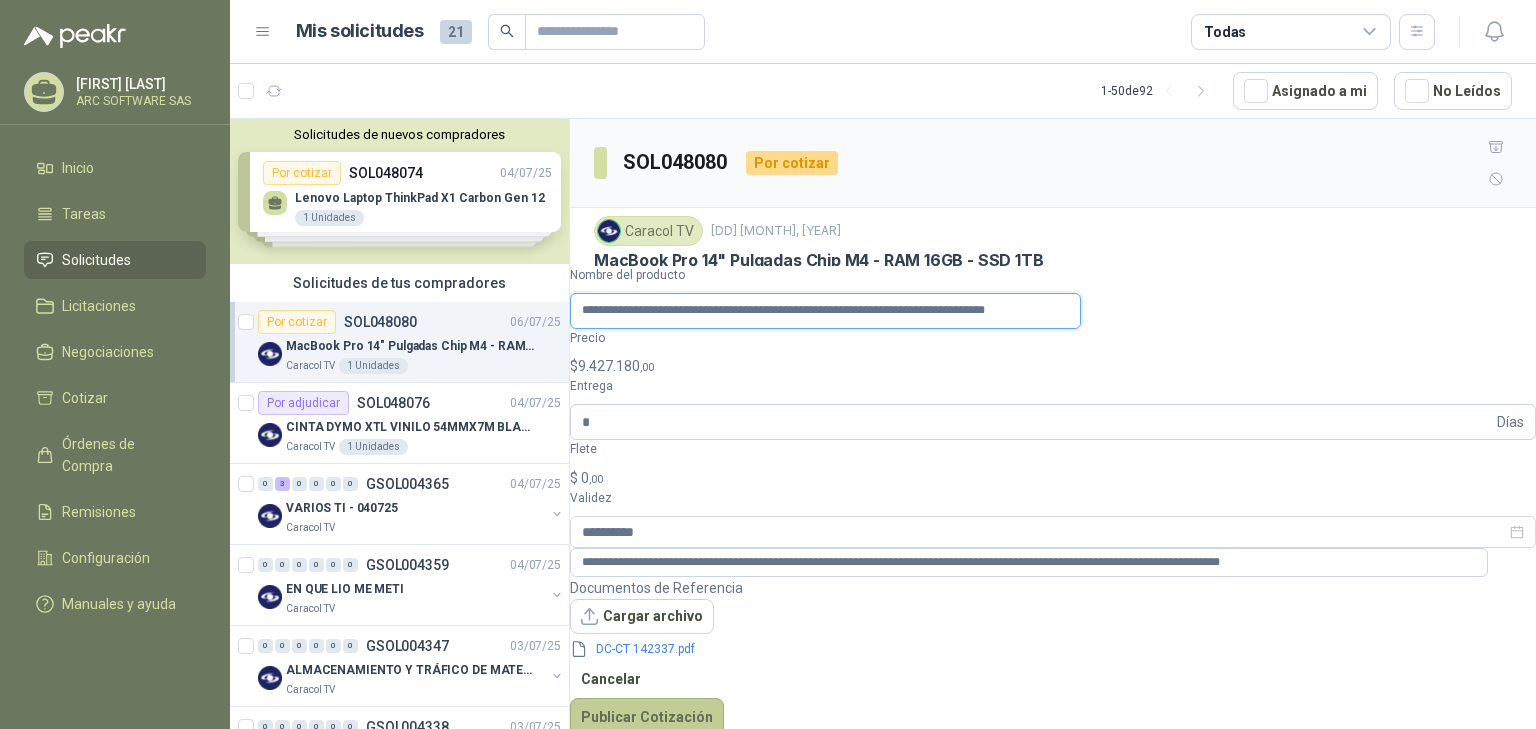 type on "**********" 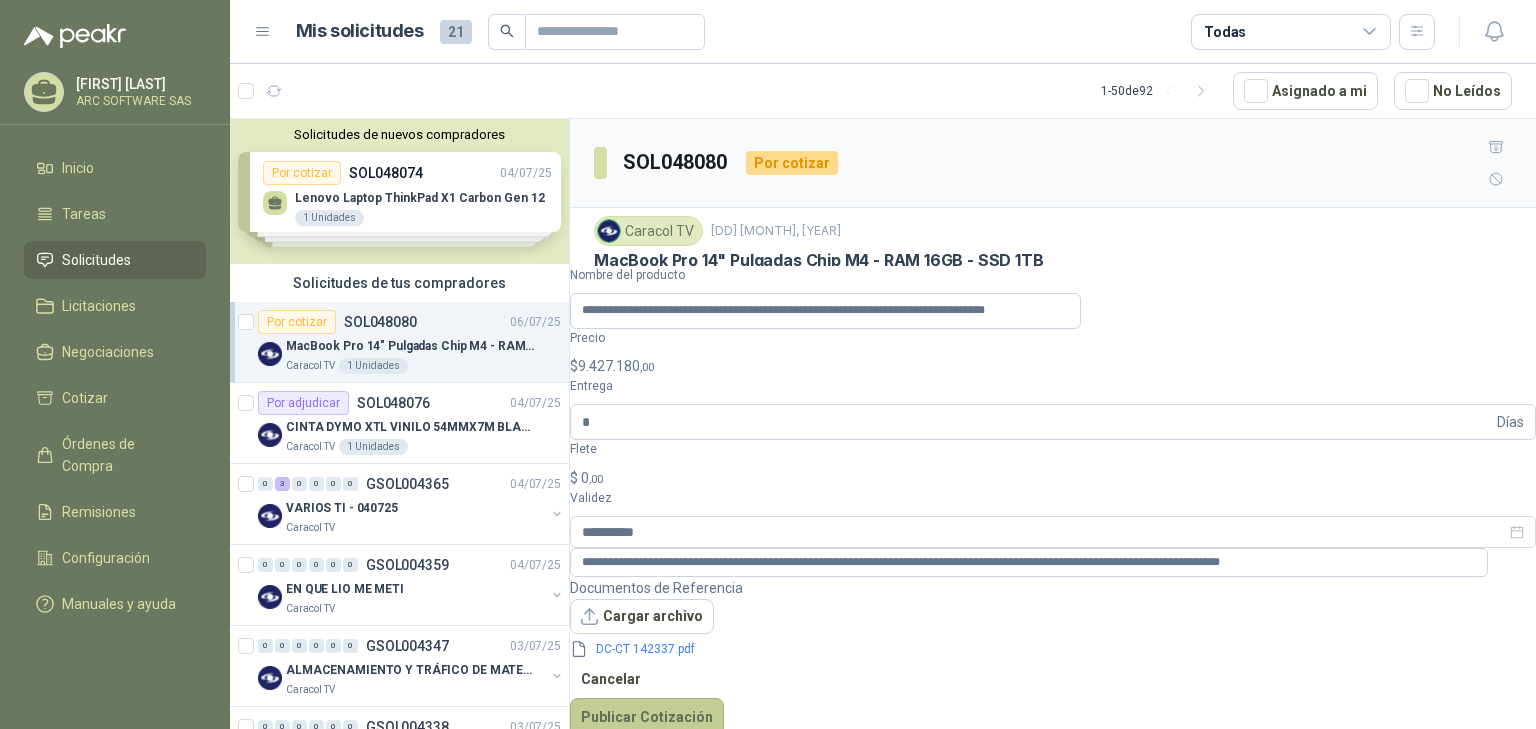 click on "Publicar Cotización" at bounding box center (647, 717) 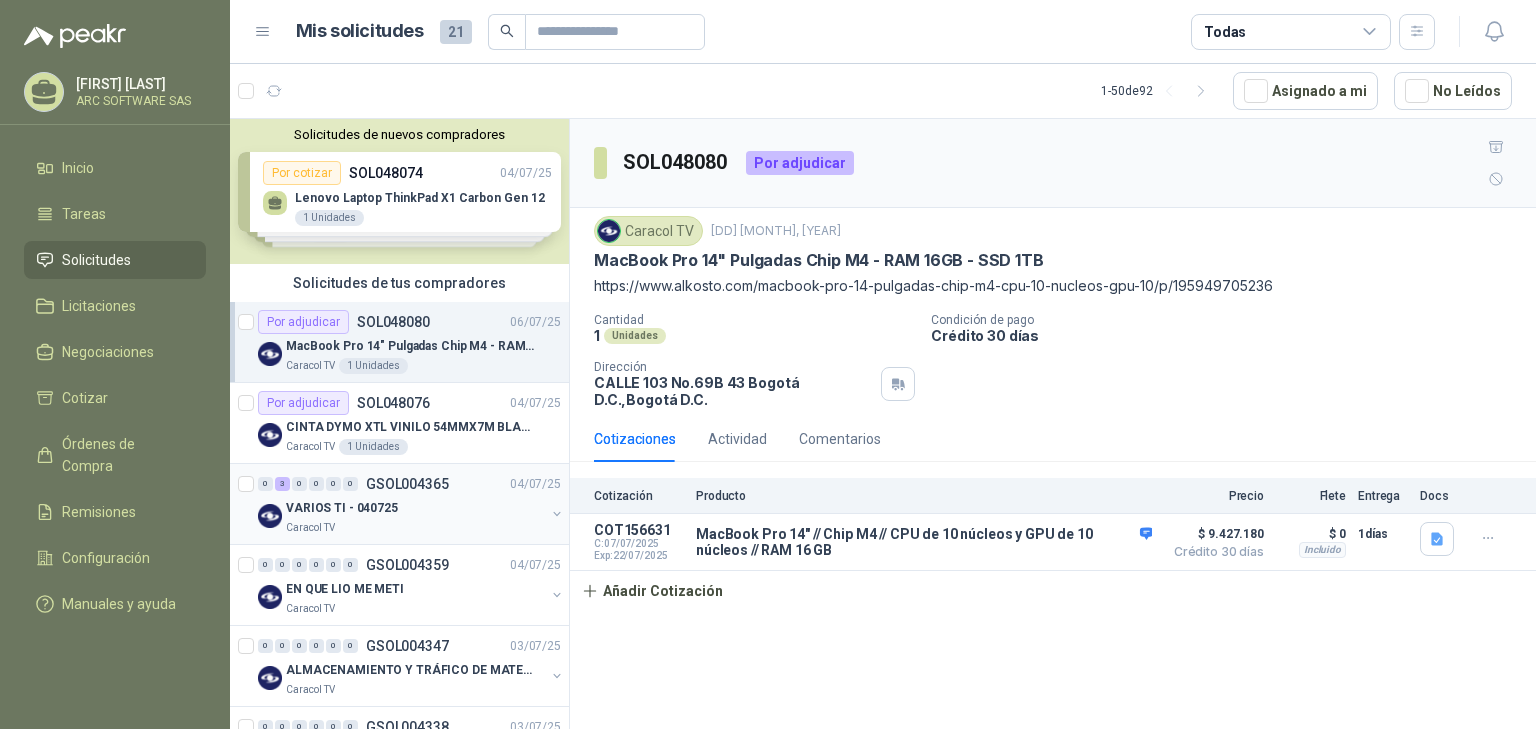 click on "VARIOS TI - 040725" at bounding box center (342, 508) 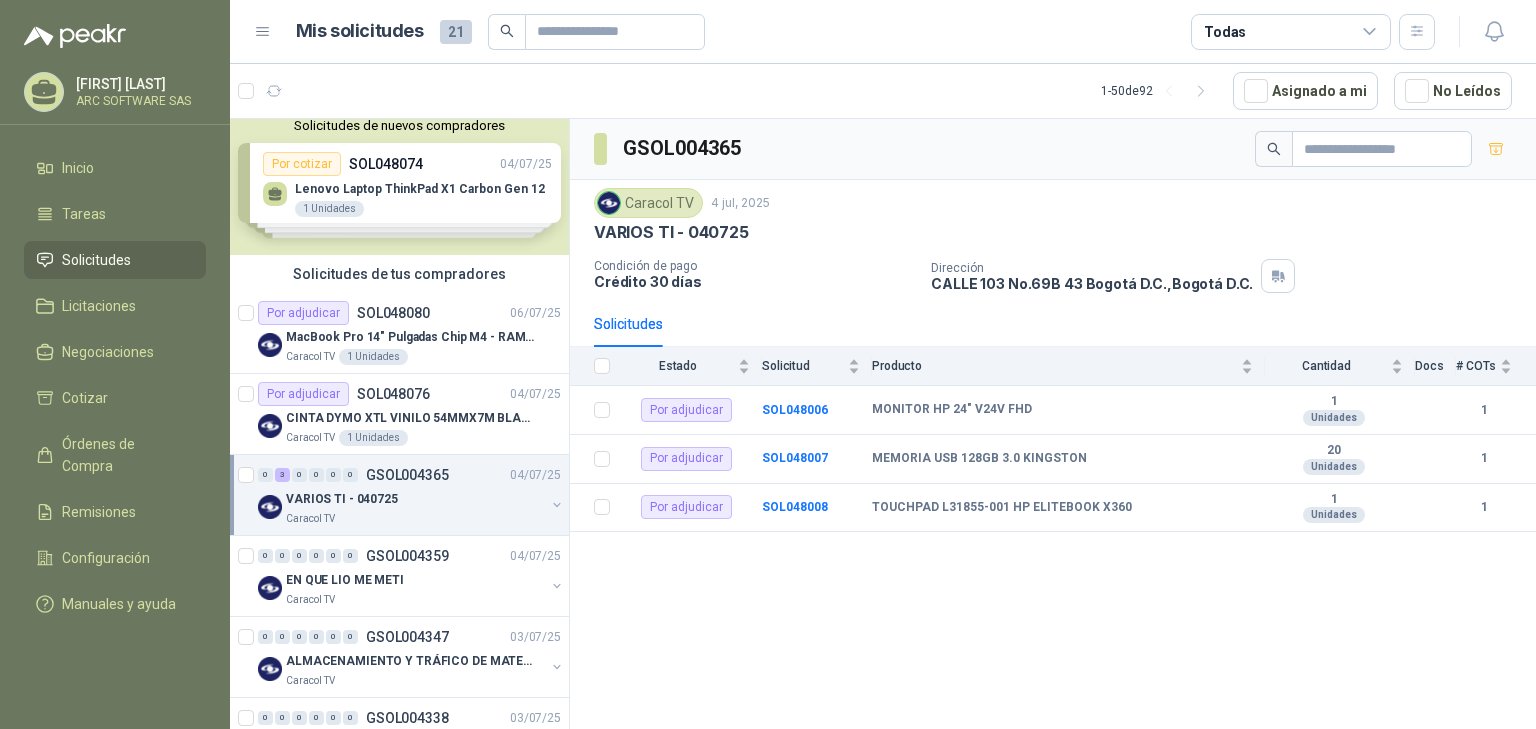 scroll, scrollTop: 0, scrollLeft: 0, axis: both 